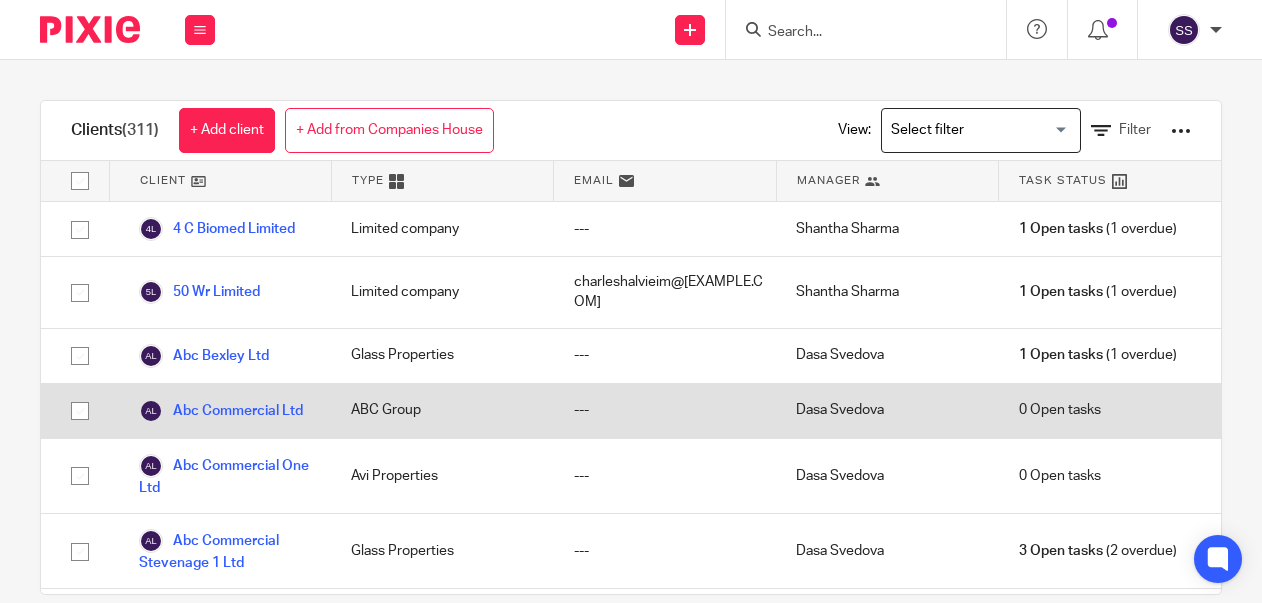 scroll, scrollTop: 0, scrollLeft: 0, axis: both 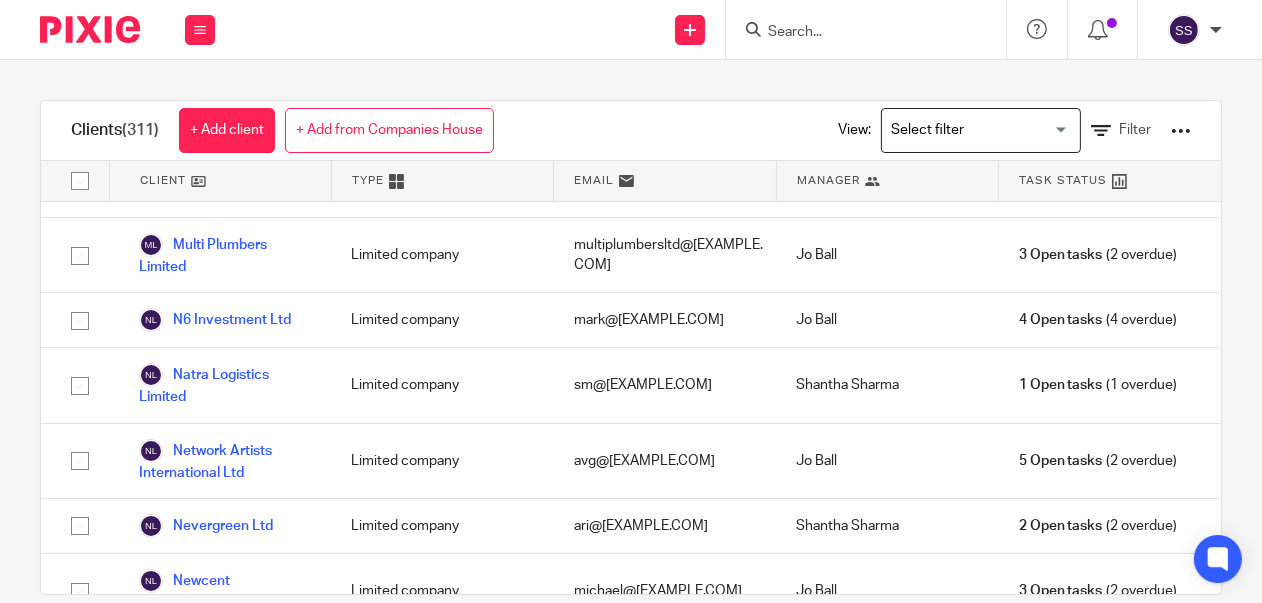 click on "Ms Aviation (Uk) Ltd" at bounding box center [219, 135] 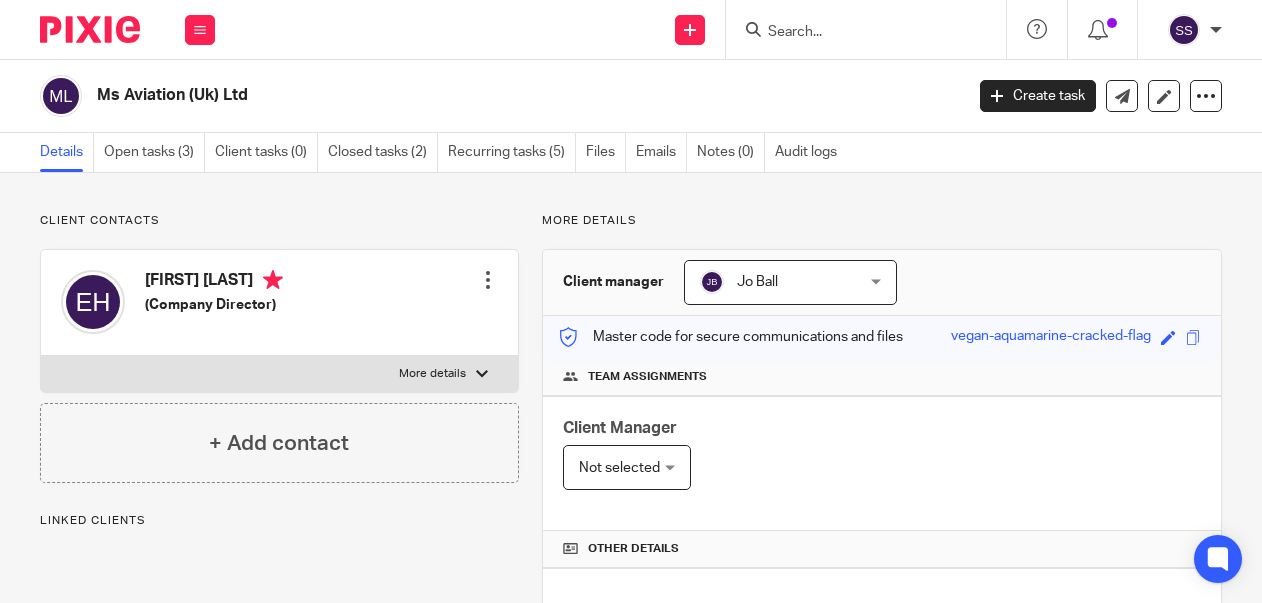scroll, scrollTop: 0, scrollLeft: 0, axis: both 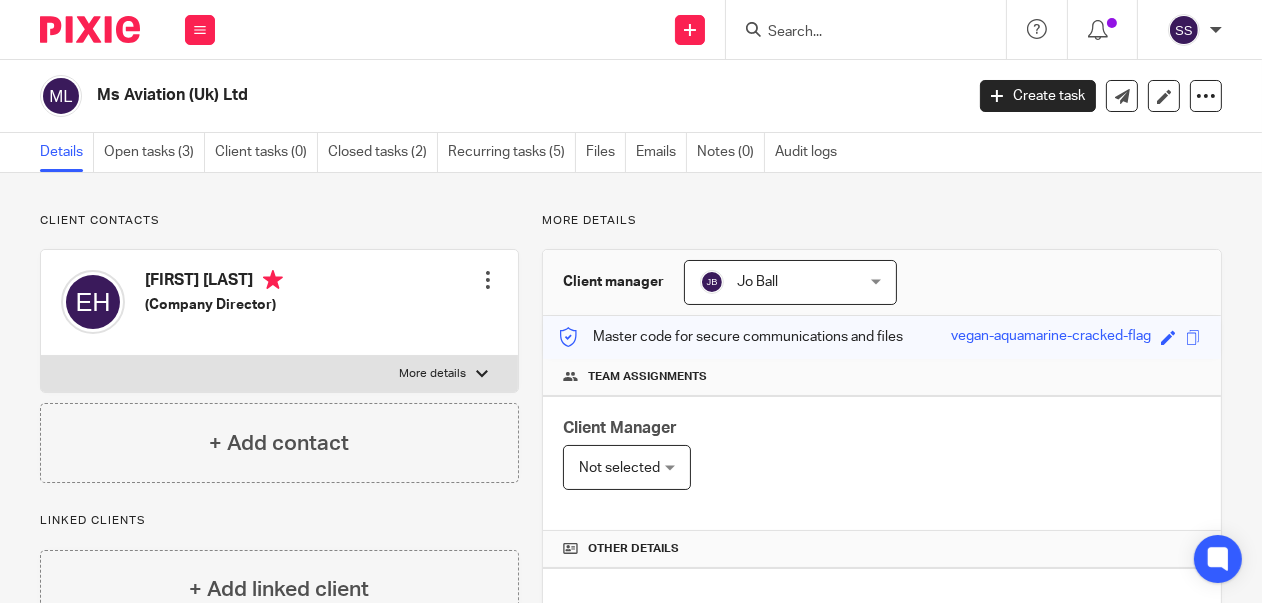 click on "[FIRST] [LAST]
[FIRST] [LAST]" at bounding box center (790, 282) 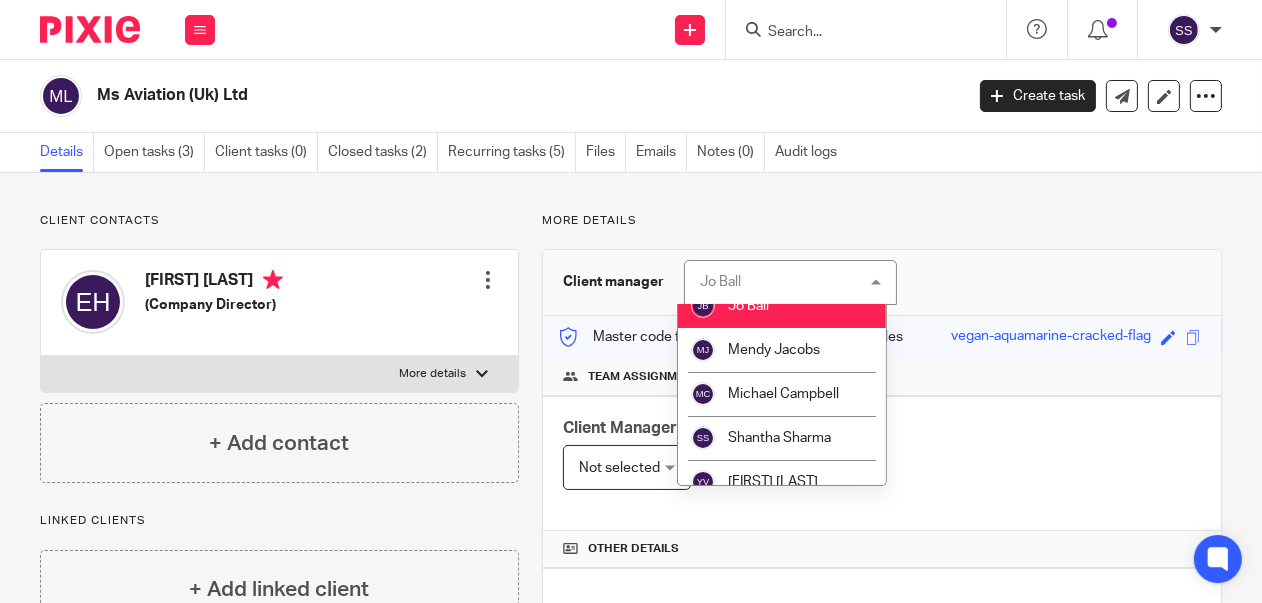 scroll, scrollTop: 347, scrollLeft: 0, axis: vertical 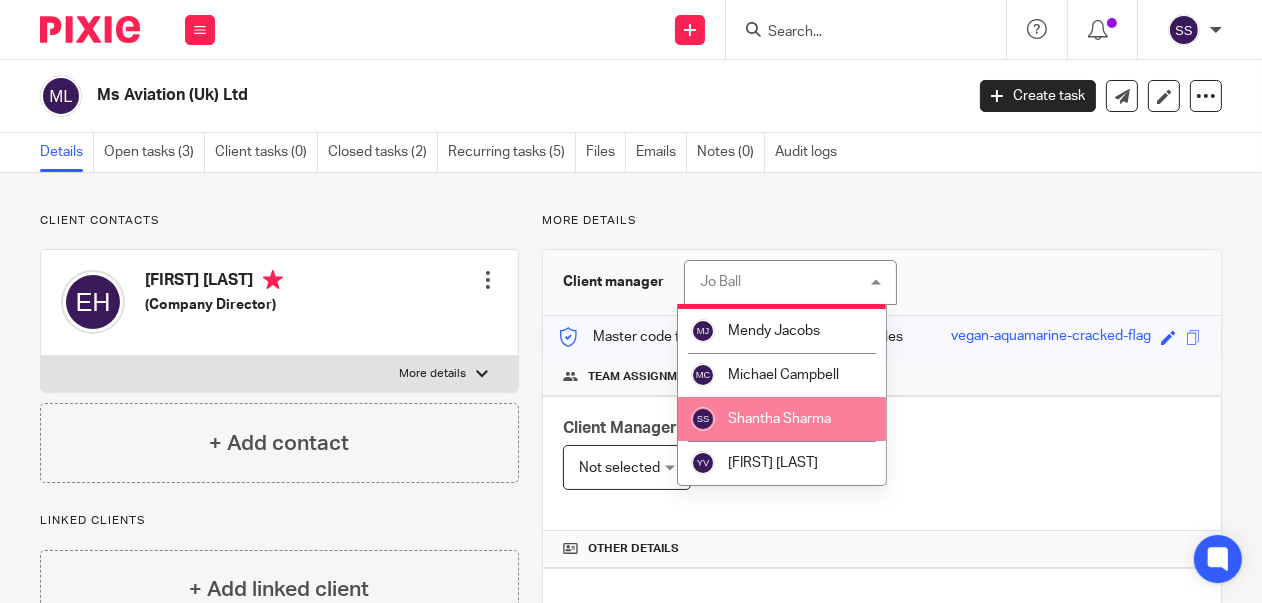 click on "Shantha Sharma" at bounding box center (779, 419) 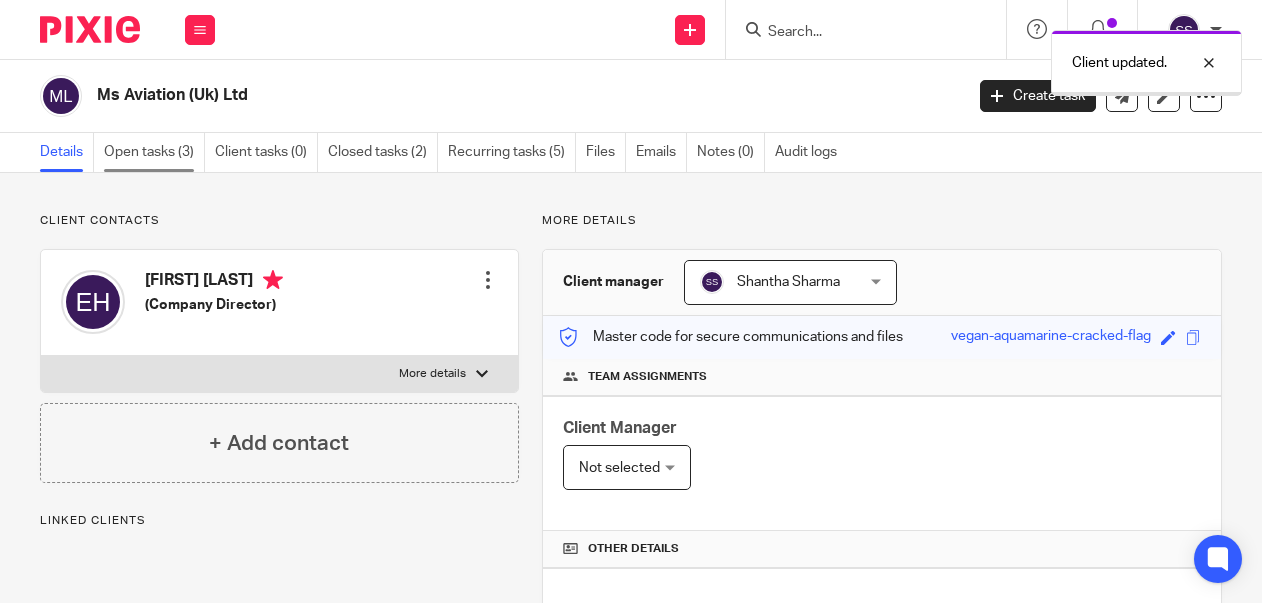 scroll, scrollTop: 0, scrollLeft: 0, axis: both 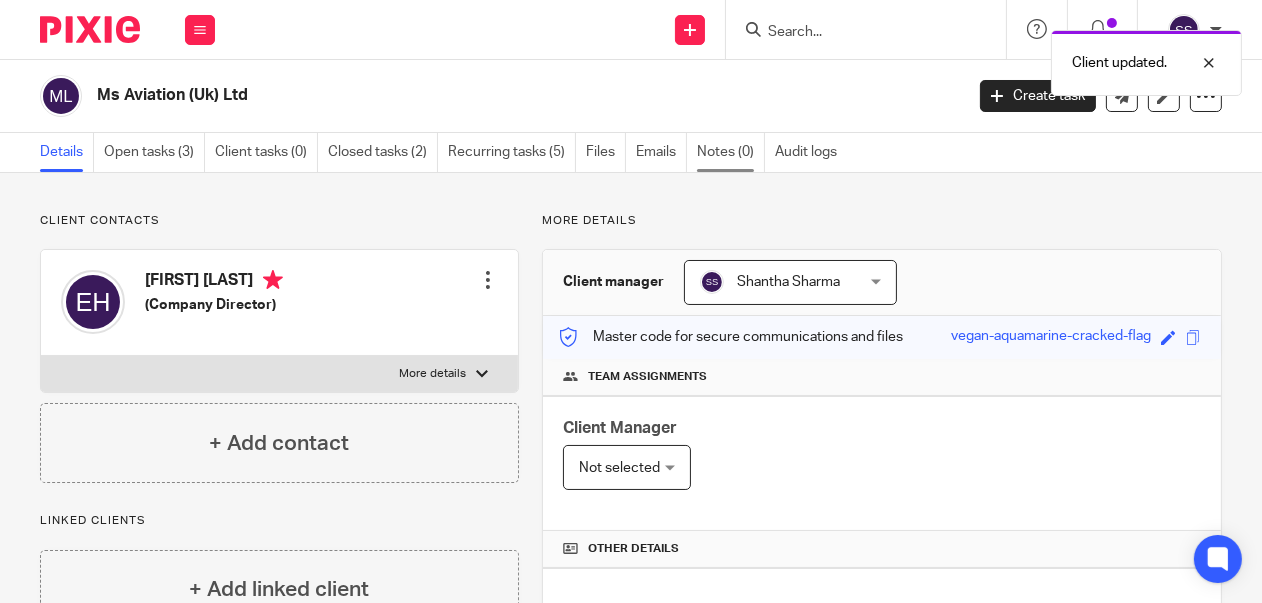 click on "Notes (0)" at bounding box center [731, 152] 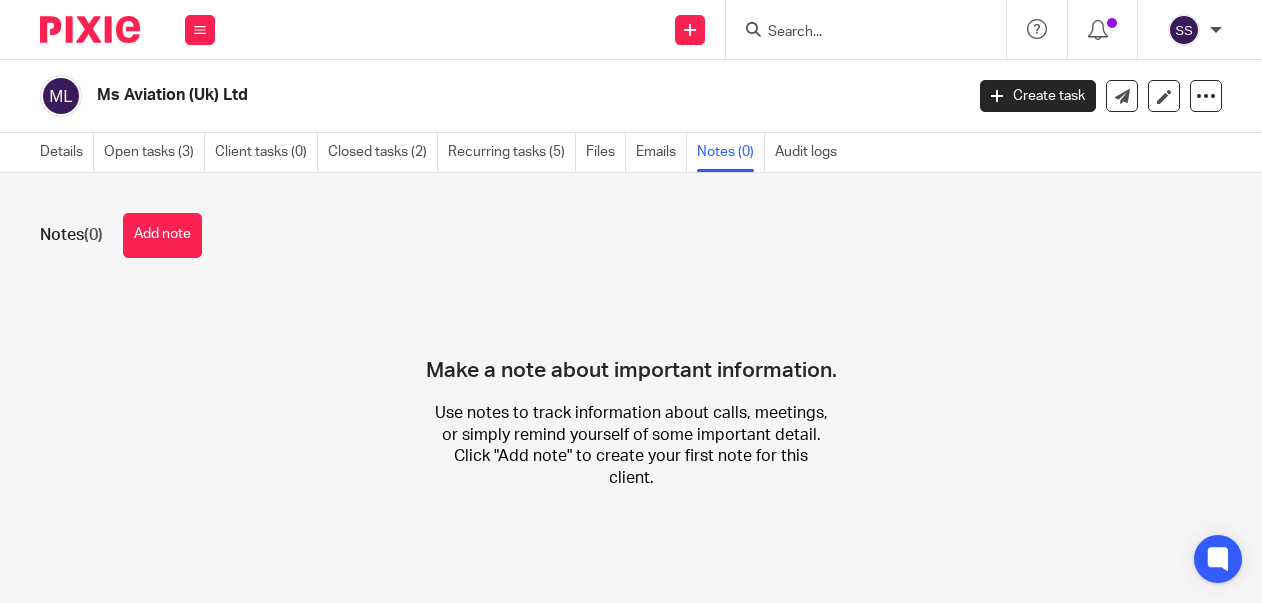 scroll, scrollTop: 0, scrollLeft: 0, axis: both 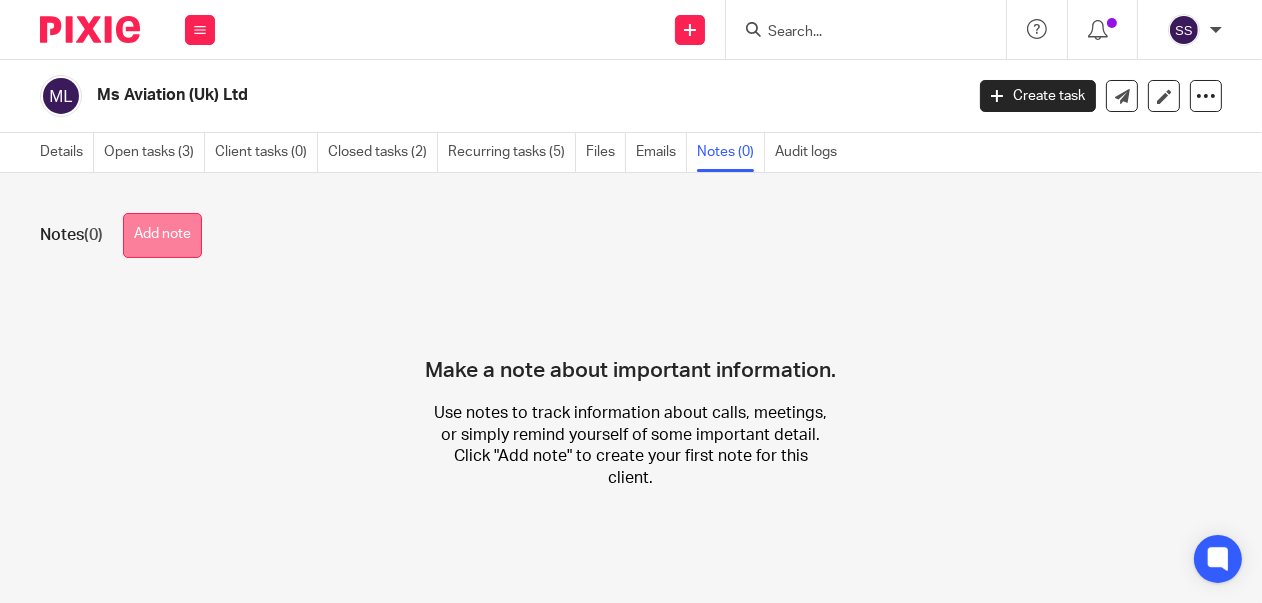 click on "Add note" at bounding box center (162, 235) 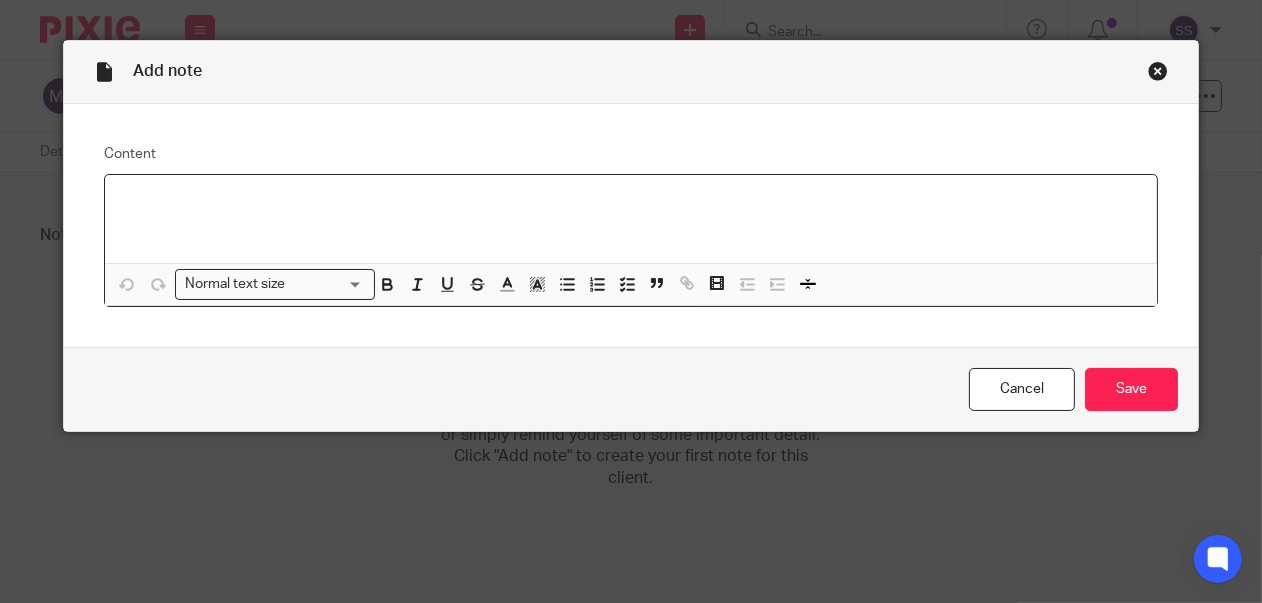 type 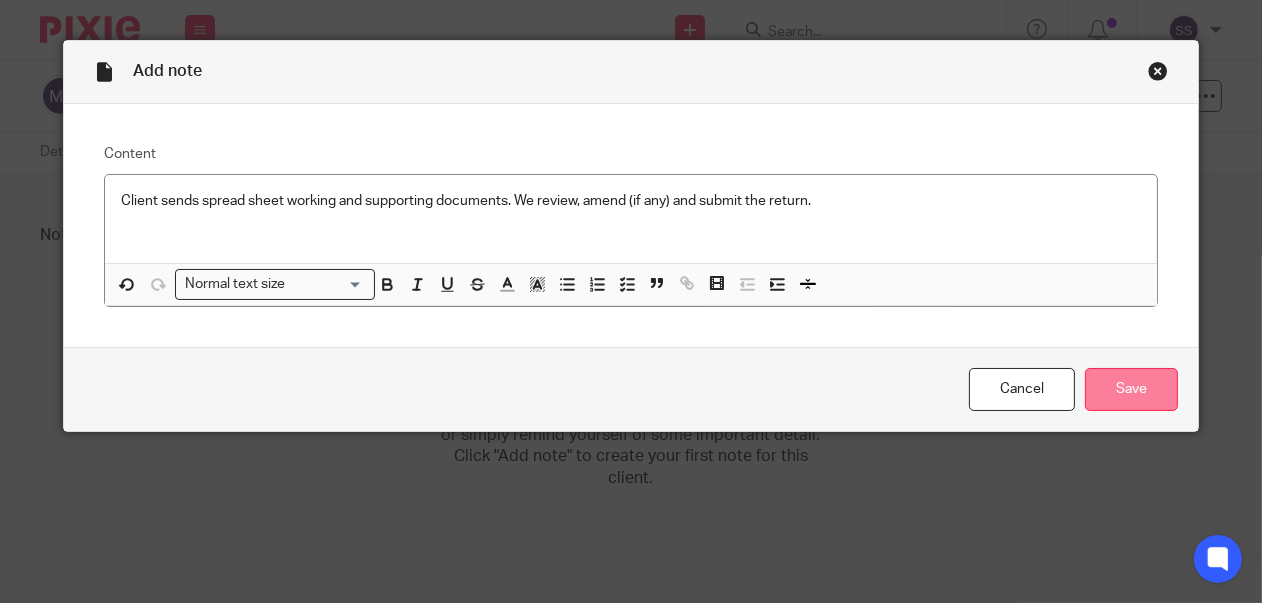 click on "Save" at bounding box center [1131, 389] 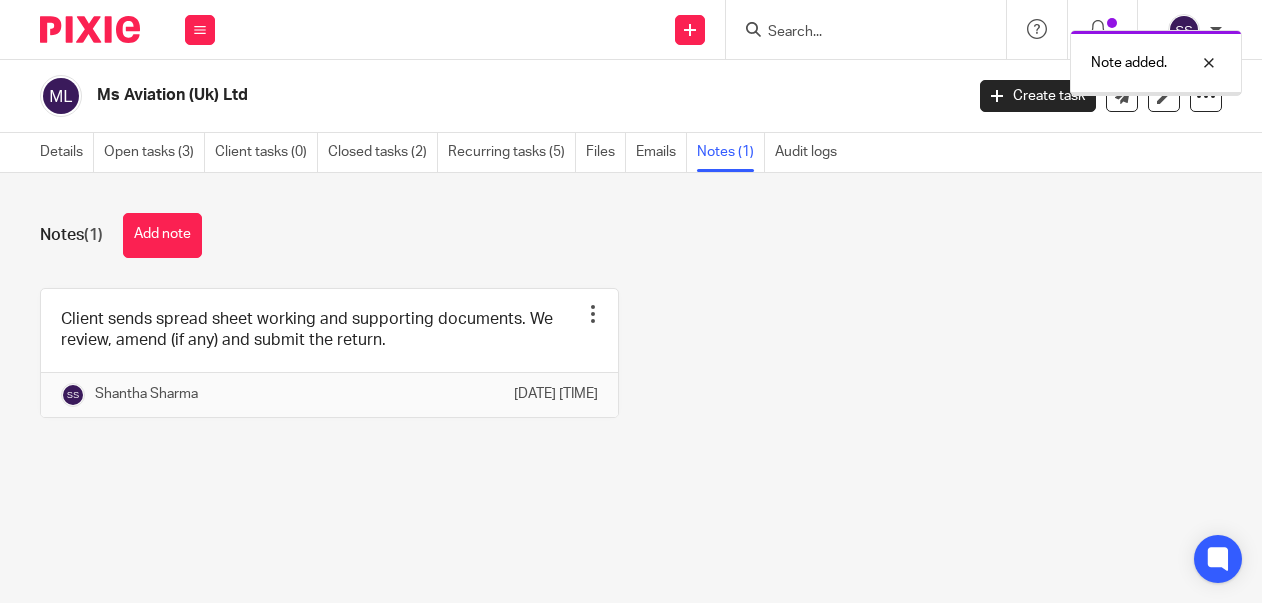 scroll, scrollTop: 0, scrollLeft: 0, axis: both 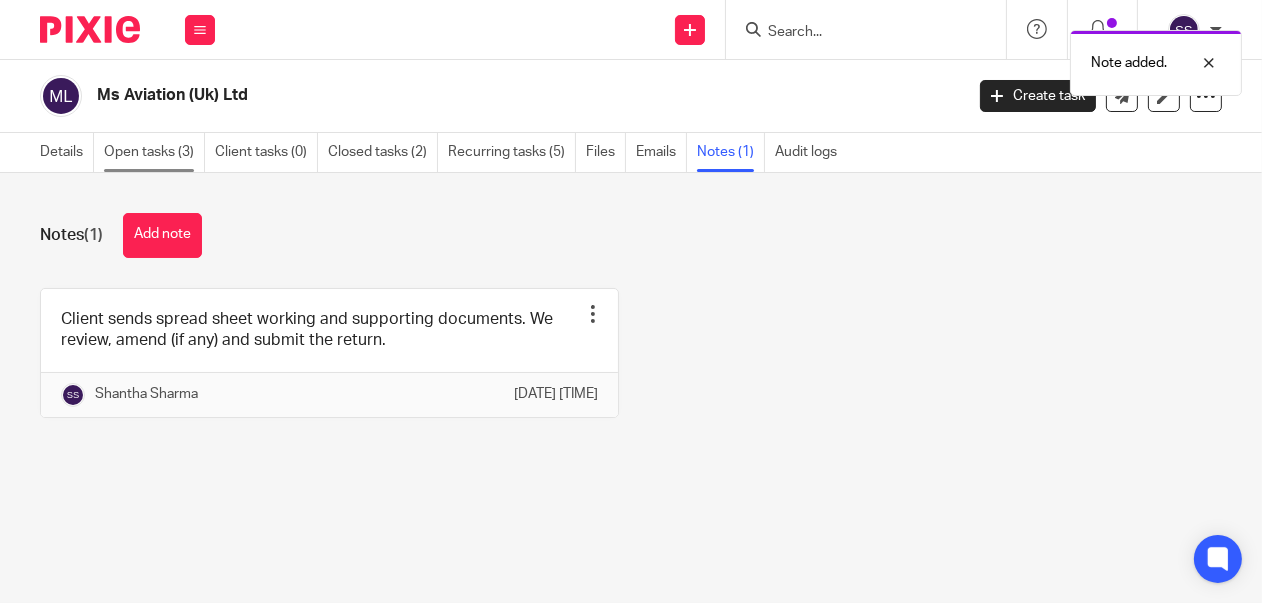 click on "Open tasks (3)" at bounding box center [154, 152] 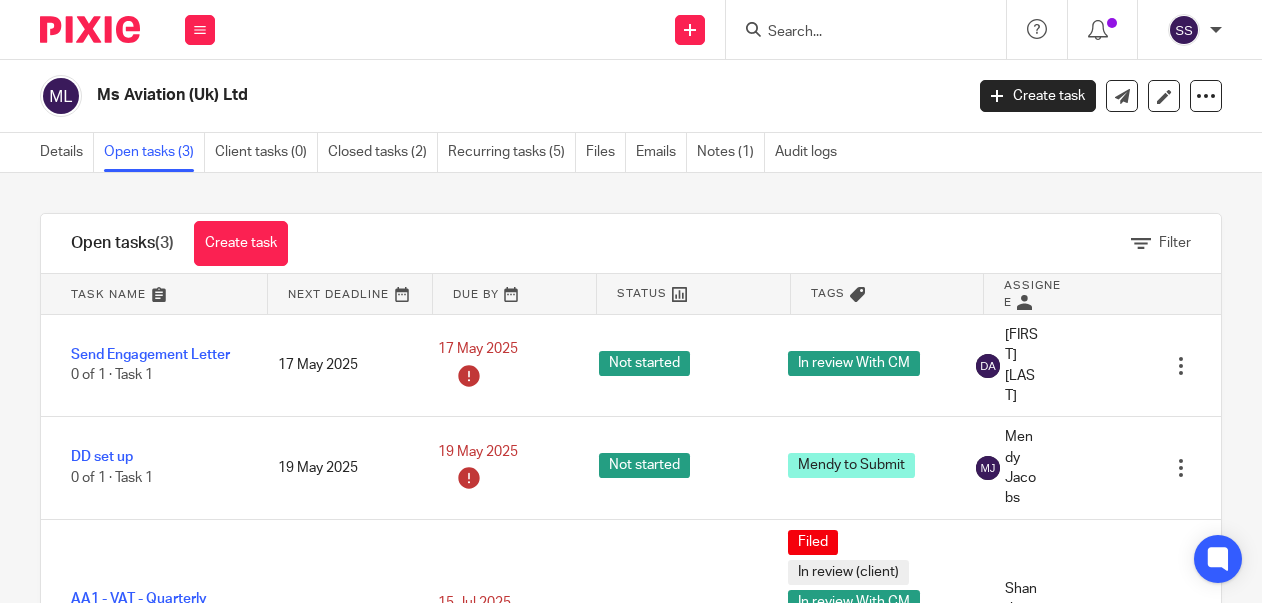 scroll, scrollTop: 0, scrollLeft: 0, axis: both 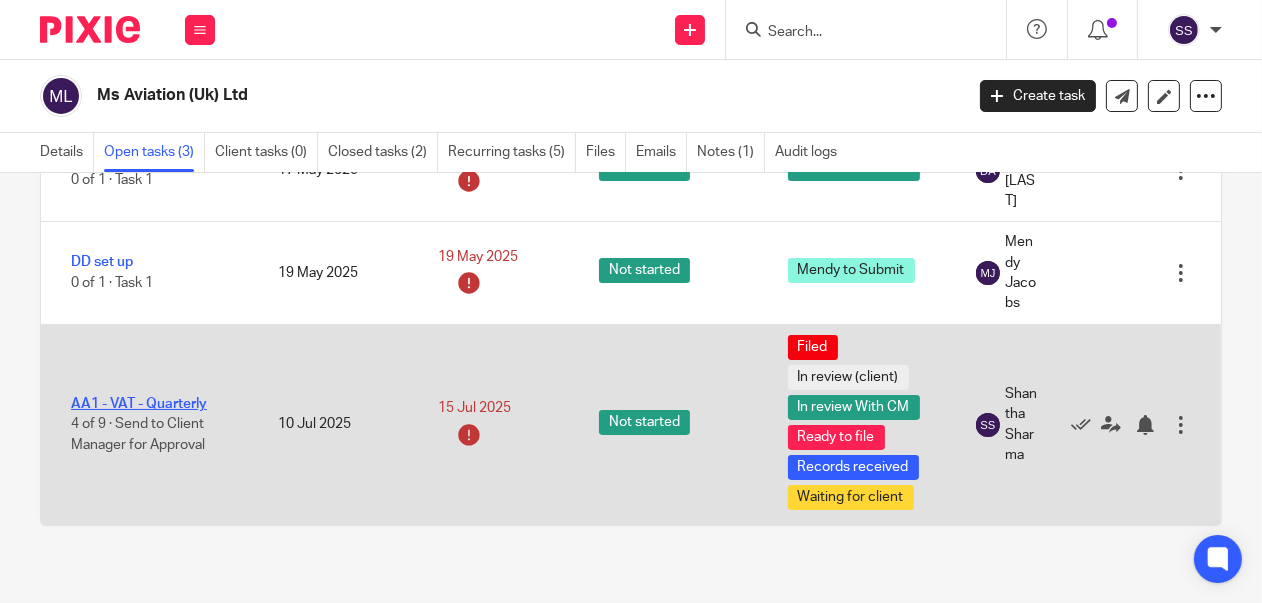 click on "AA1 - VAT - Quarterly" at bounding box center [139, 404] 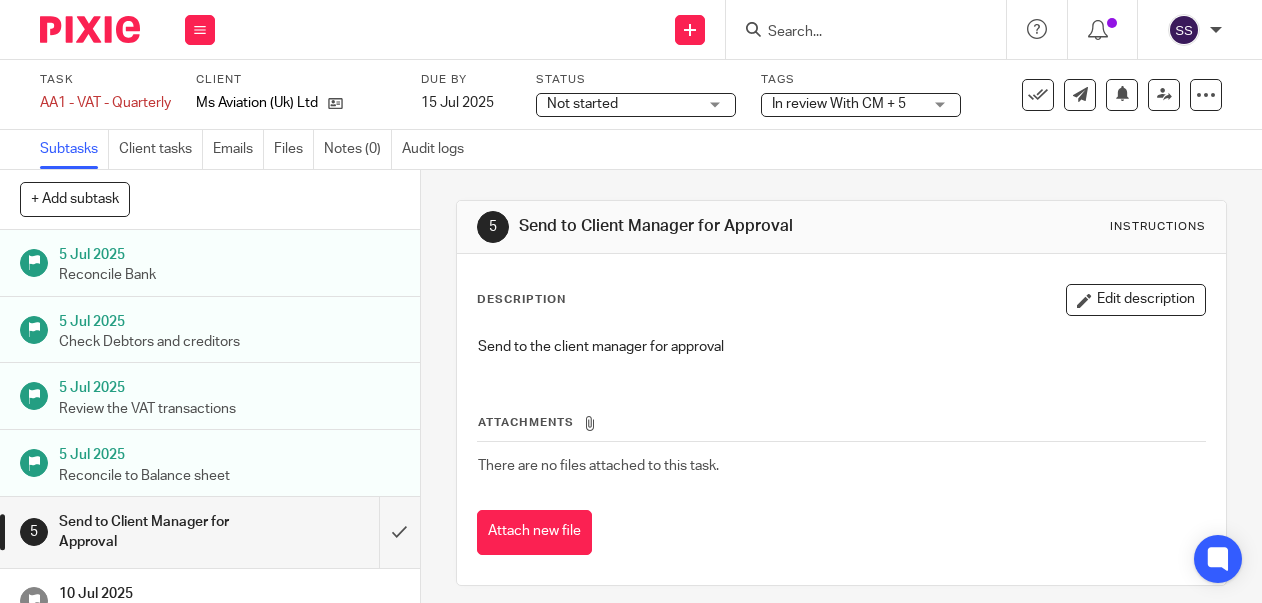 scroll, scrollTop: 0, scrollLeft: 0, axis: both 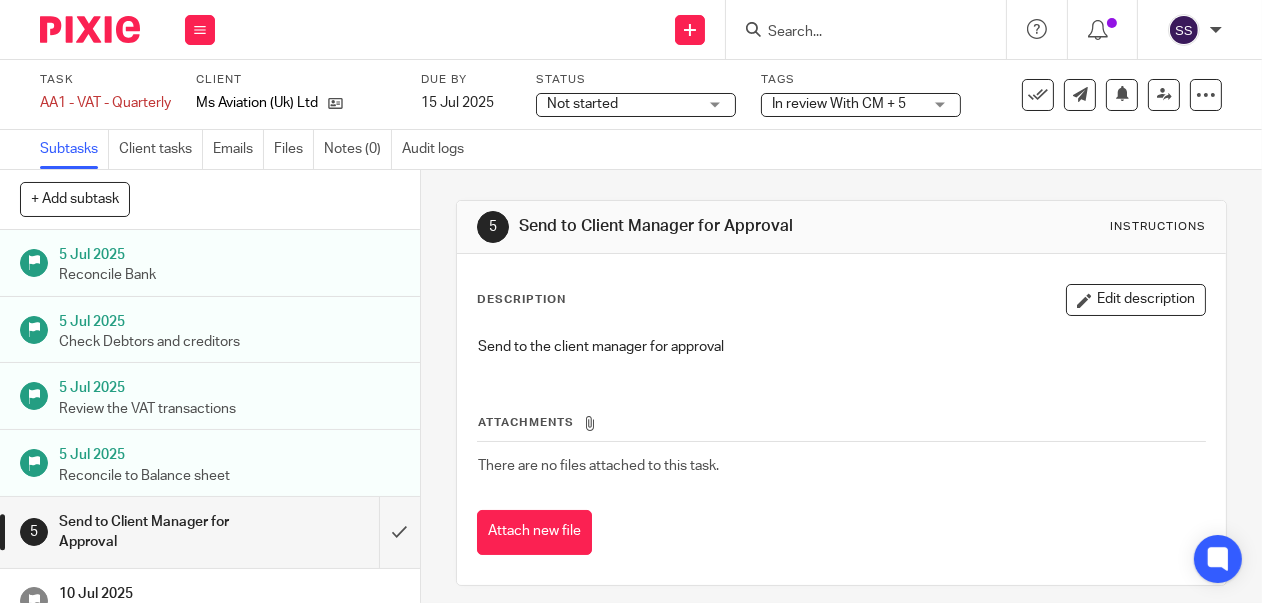 click on "In review With CM + 5" at bounding box center [861, 105] 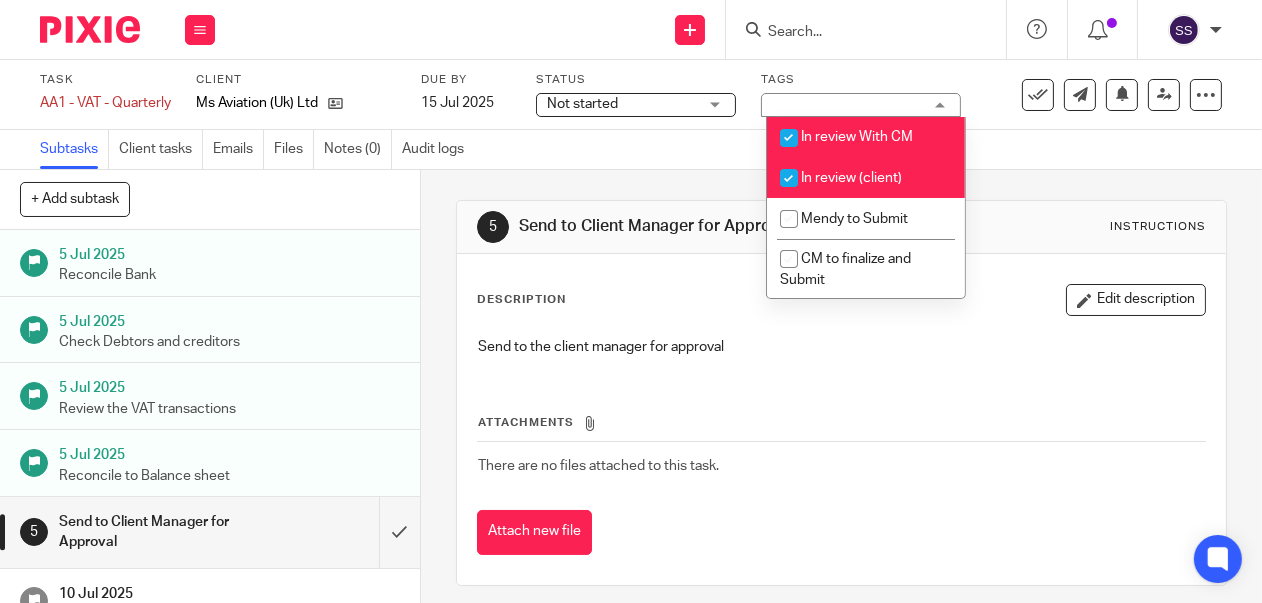 click at bounding box center (789, 178) 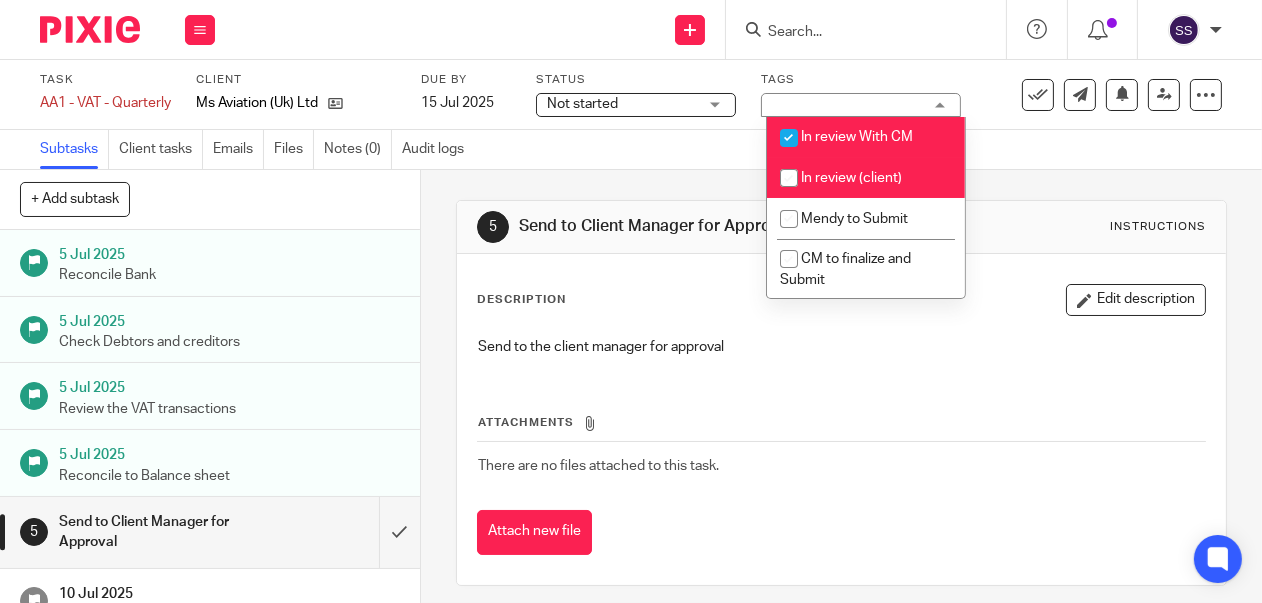 checkbox on "false" 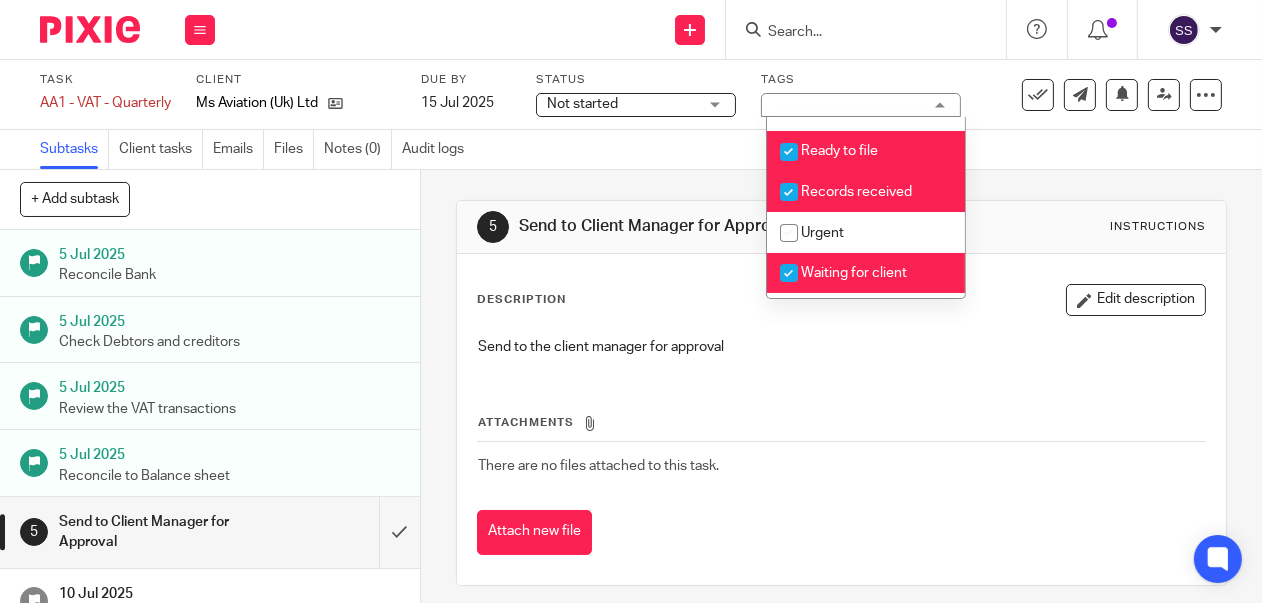 scroll, scrollTop: 152, scrollLeft: 0, axis: vertical 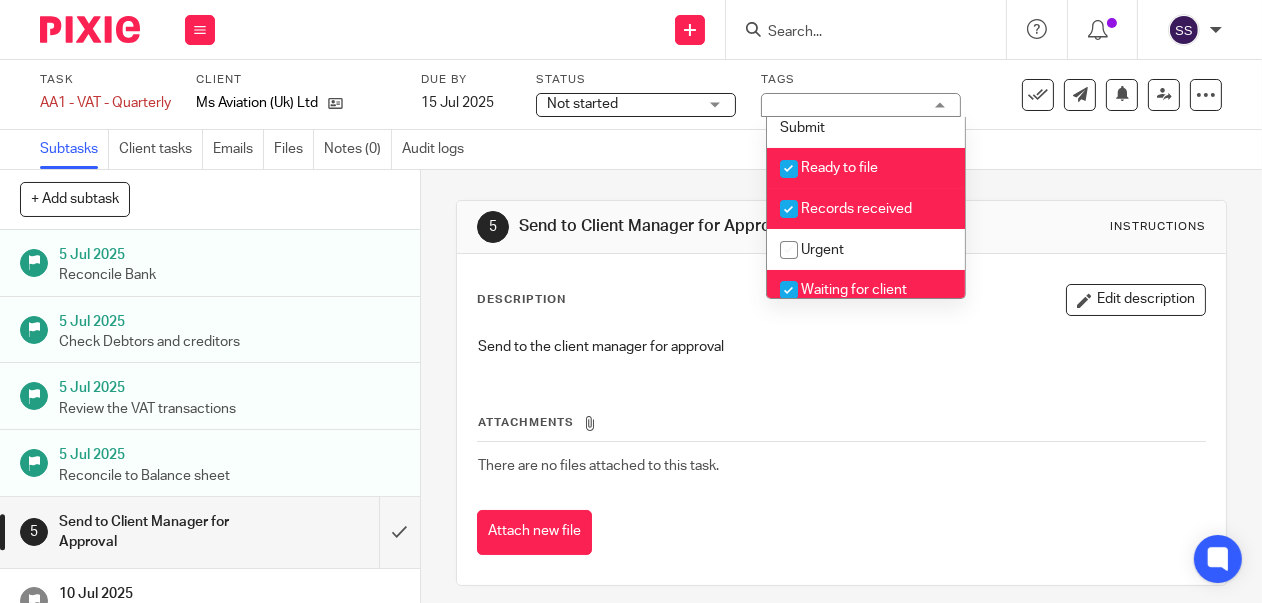 drag, startPoint x: 794, startPoint y: 164, endPoint x: 791, endPoint y: 185, distance: 21.213203 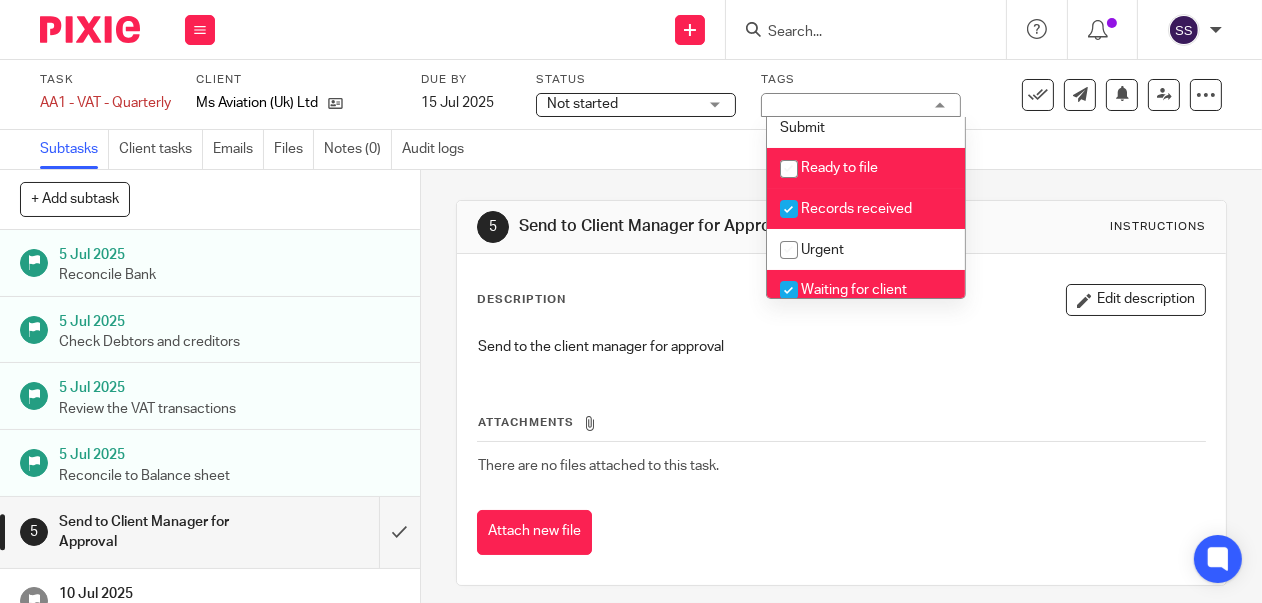 checkbox on "false" 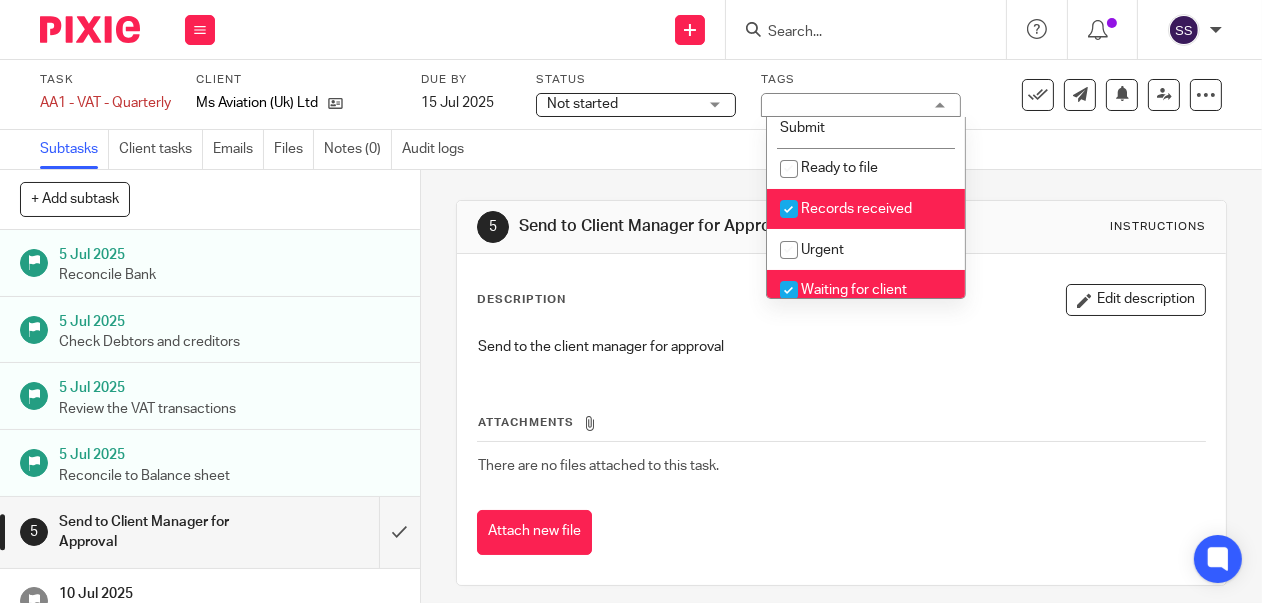 drag, startPoint x: 791, startPoint y: 199, endPoint x: 798, endPoint y: 226, distance: 27.89265 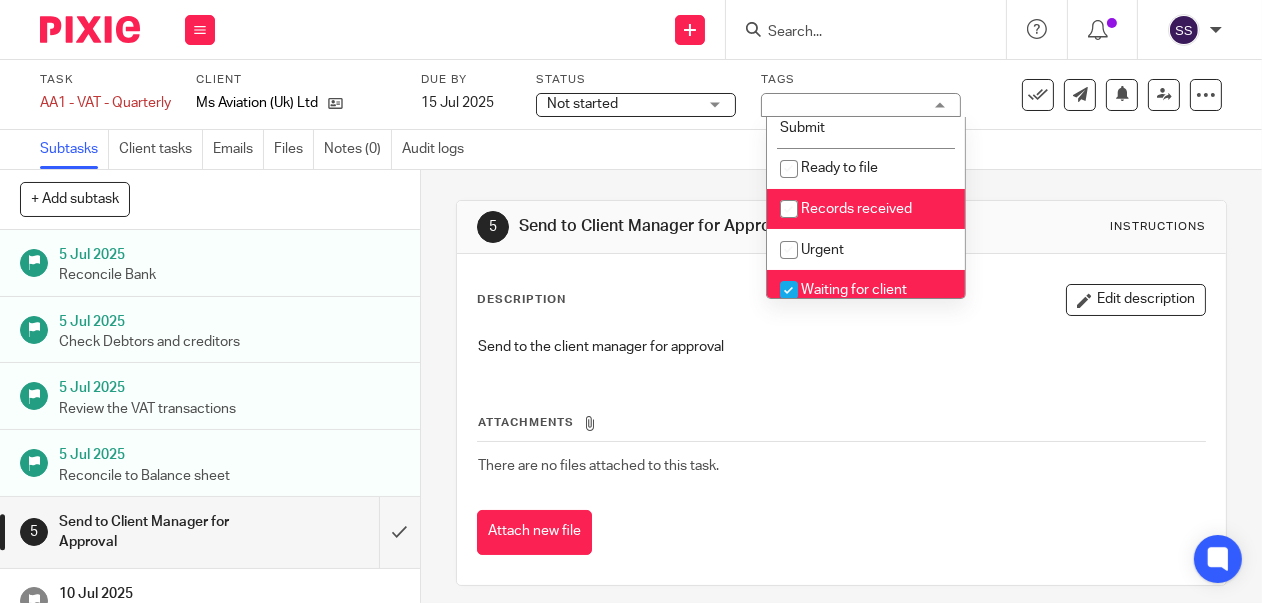 checkbox on "false" 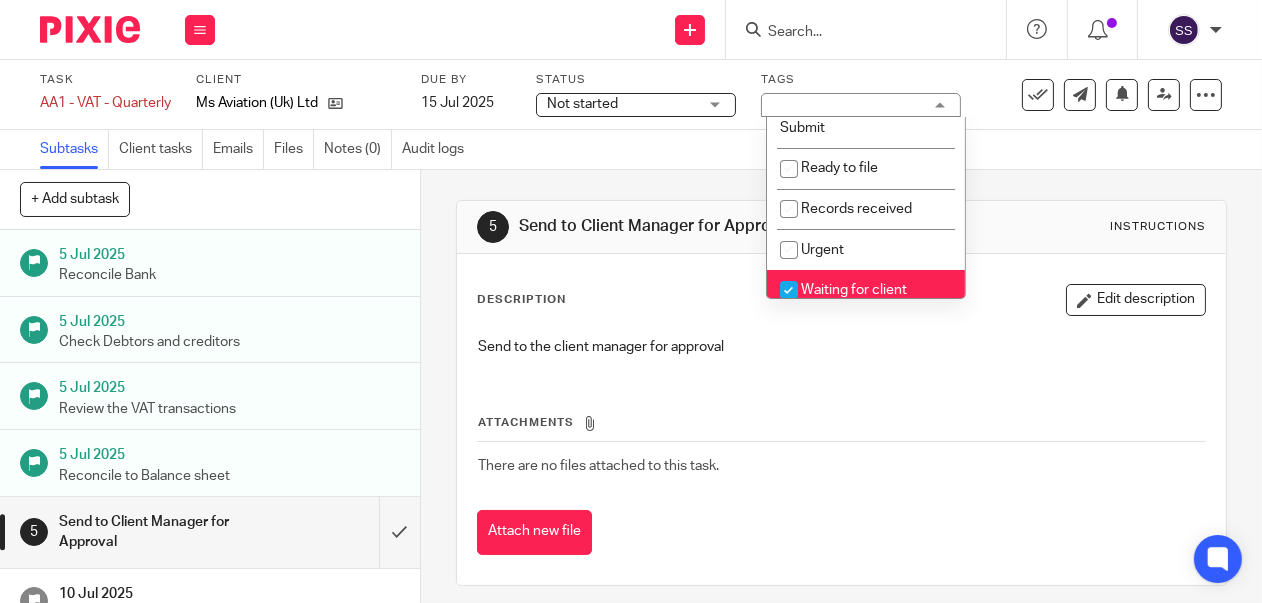 click at bounding box center [789, 290] 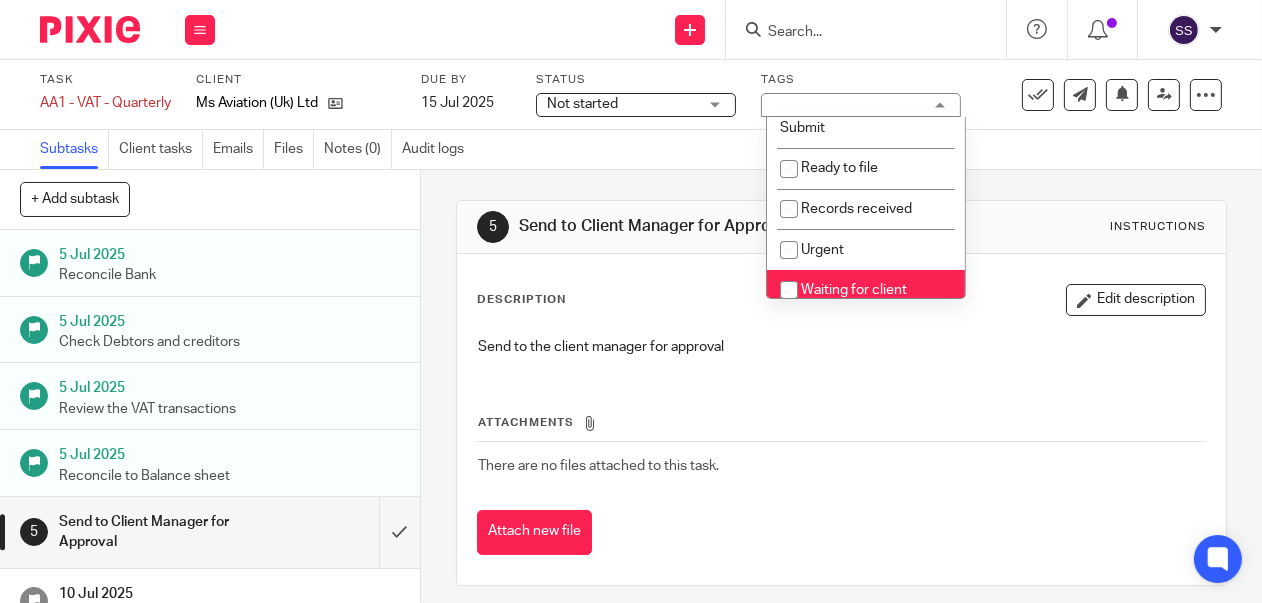 checkbox on "false" 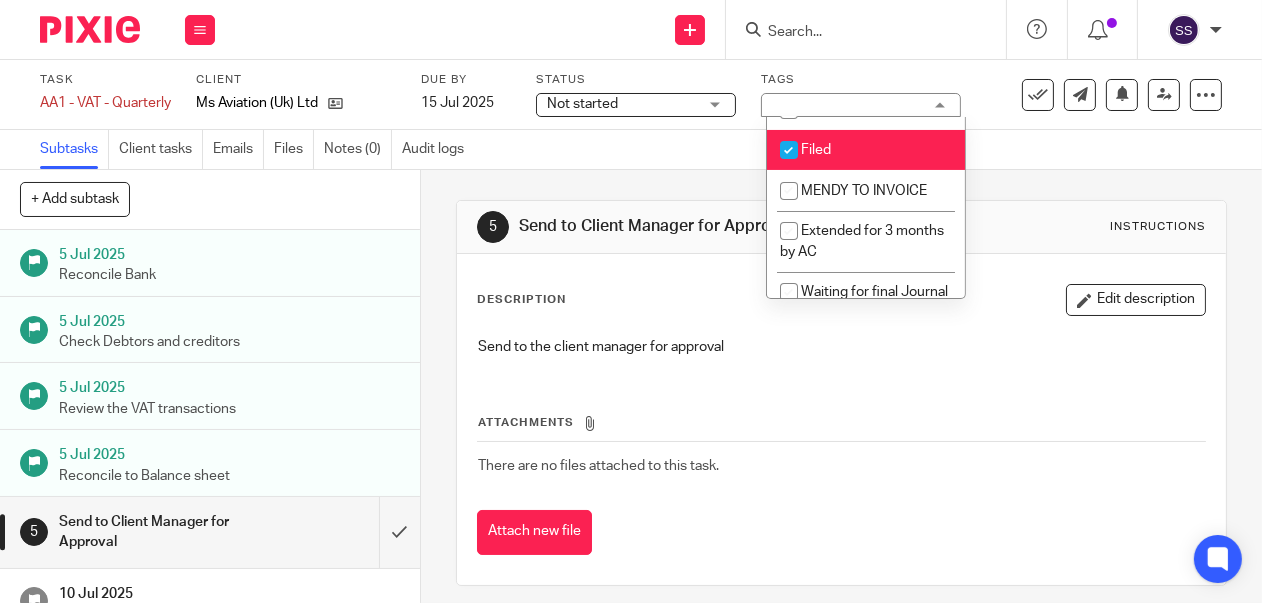 scroll, scrollTop: 474, scrollLeft: 0, axis: vertical 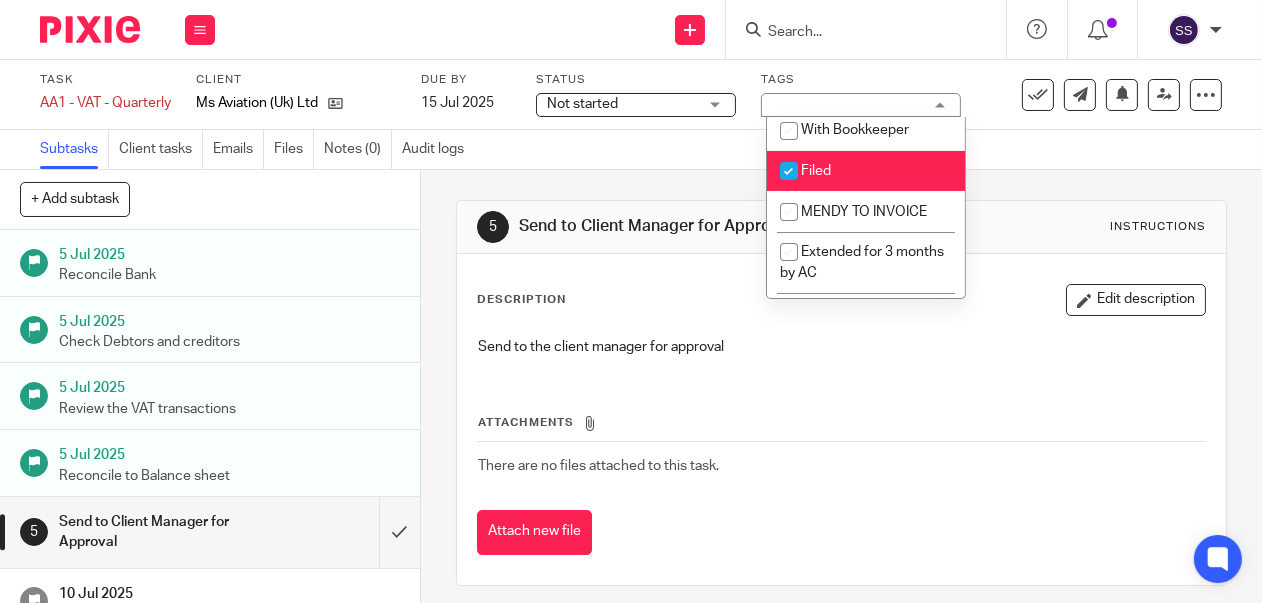click at bounding box center (789, 171) 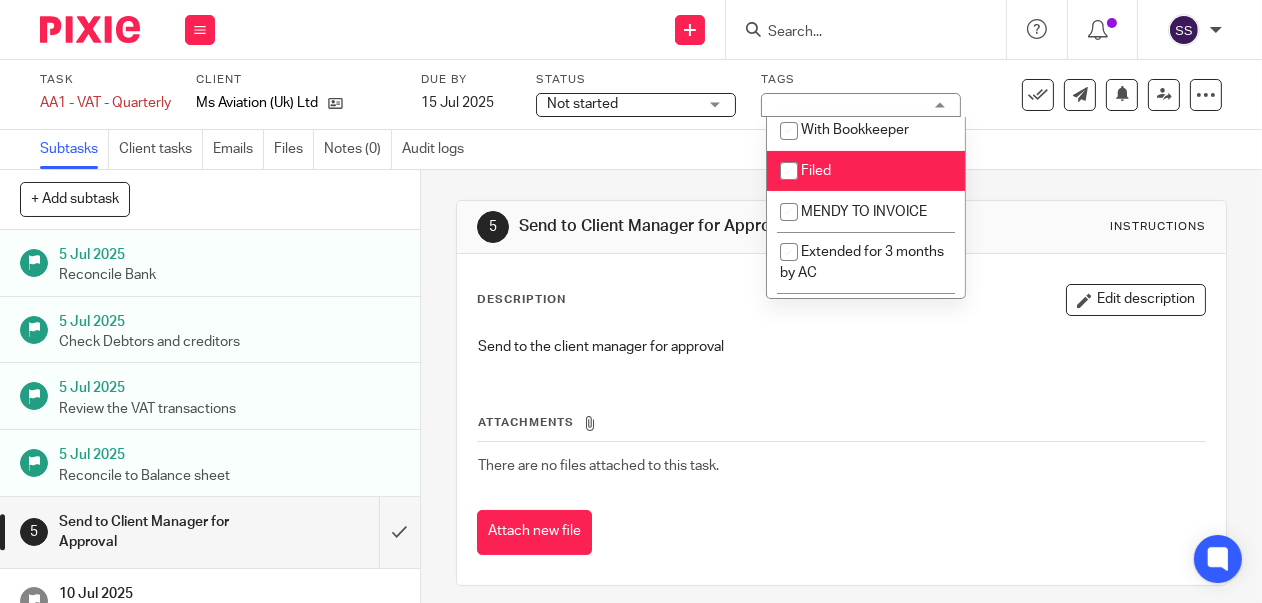 checkbox on "false" 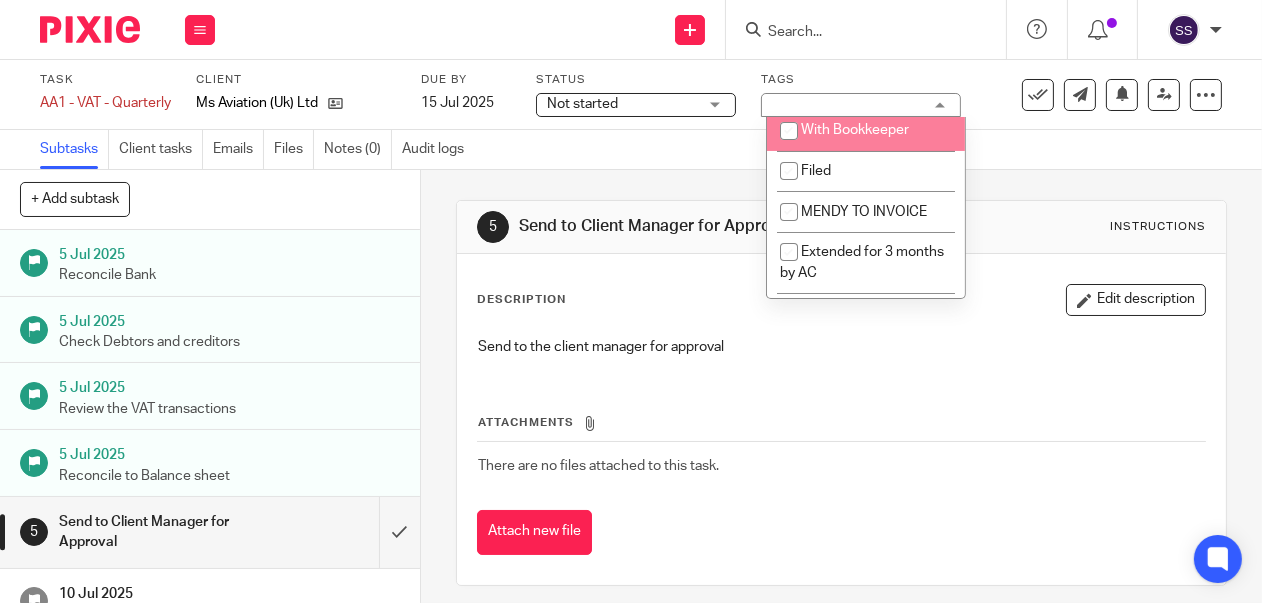 click on "Not started
Not started" at bounding box center [636, 105] 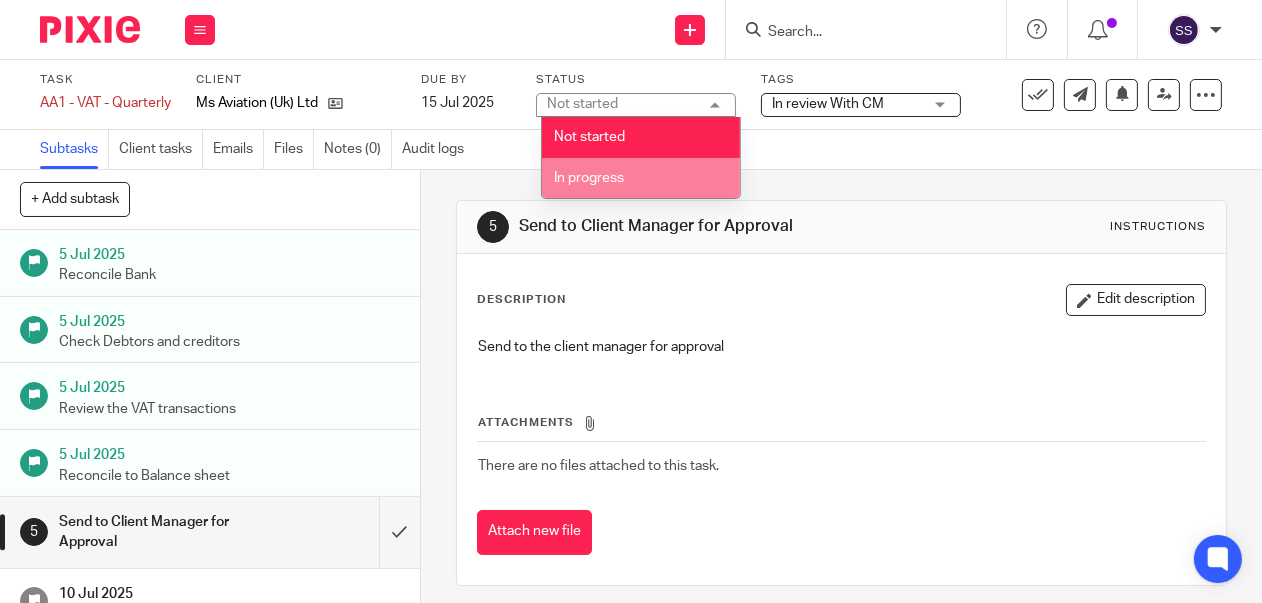 click on "In progress" at bounding box center [641, 178] 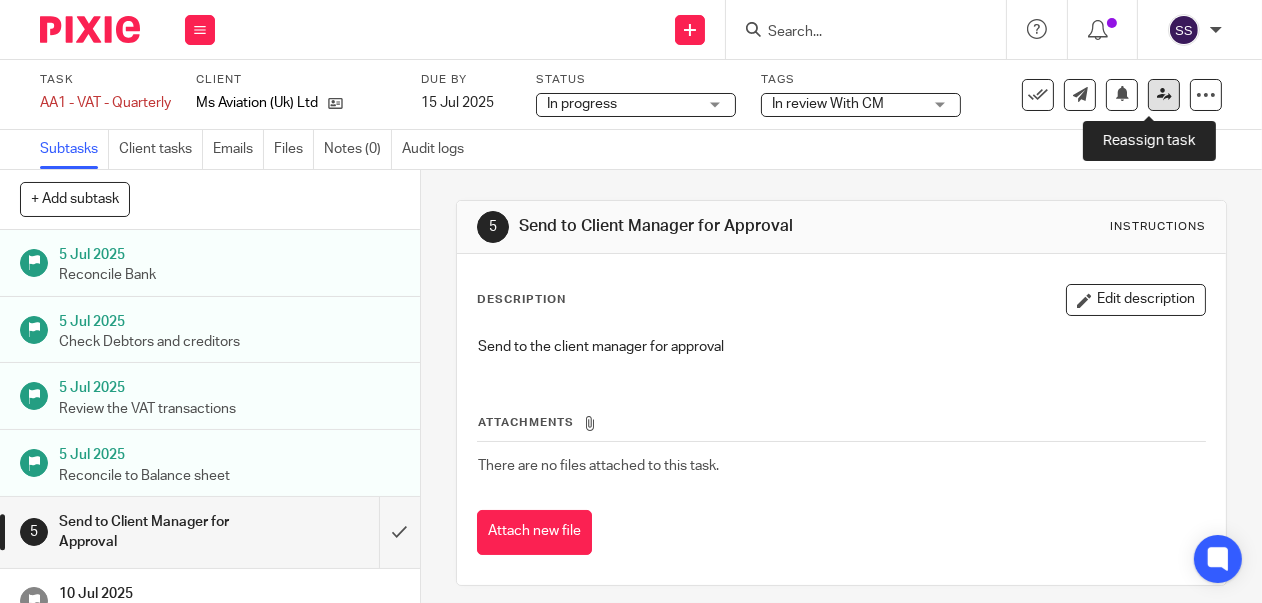 click at bounding box center [1164, 94] 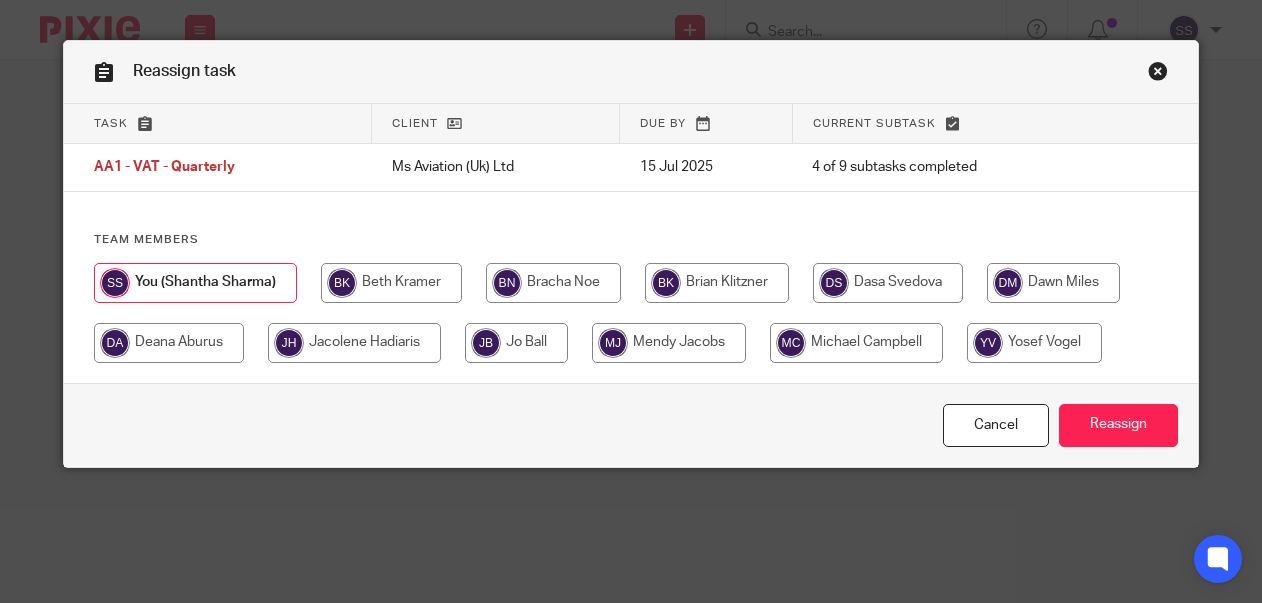 scroll, scrollTop: 0, scrollLeft: 0, axis: both 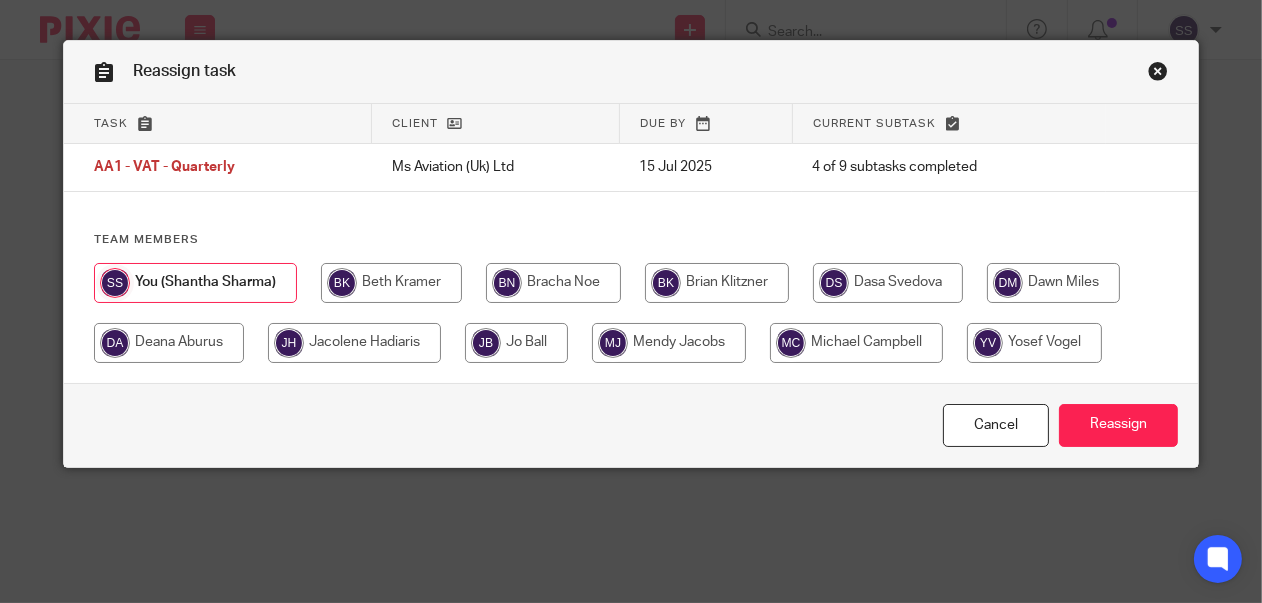 click at bounding box center (516, 343) 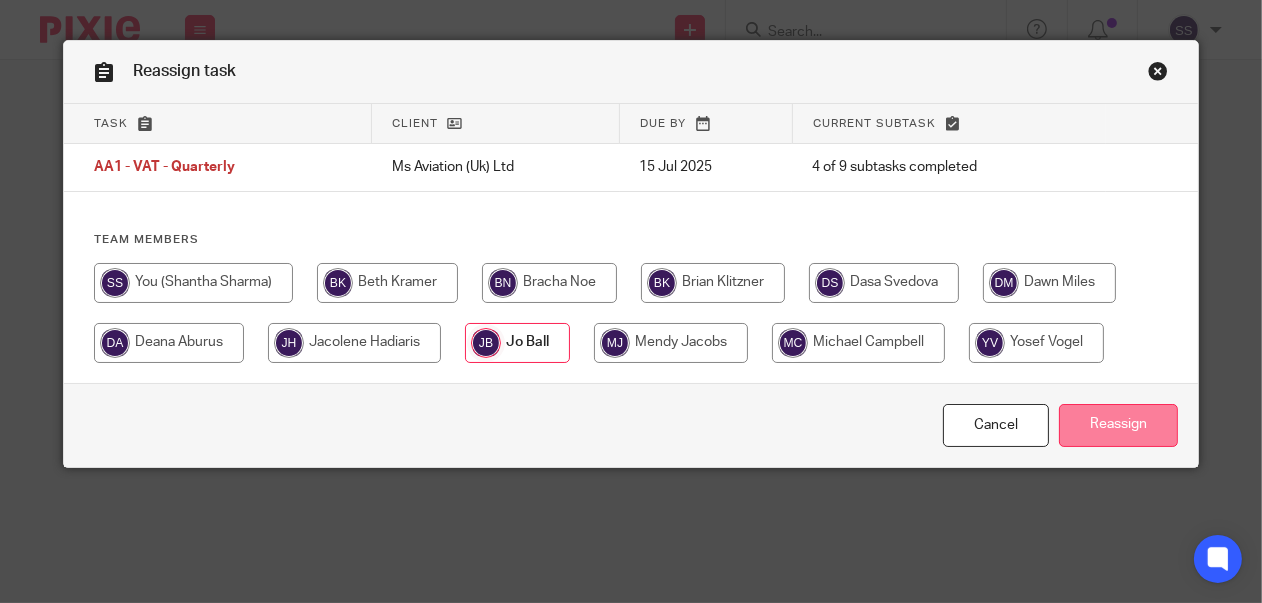 click on "Reassign" at bounding box center [1118, 425] 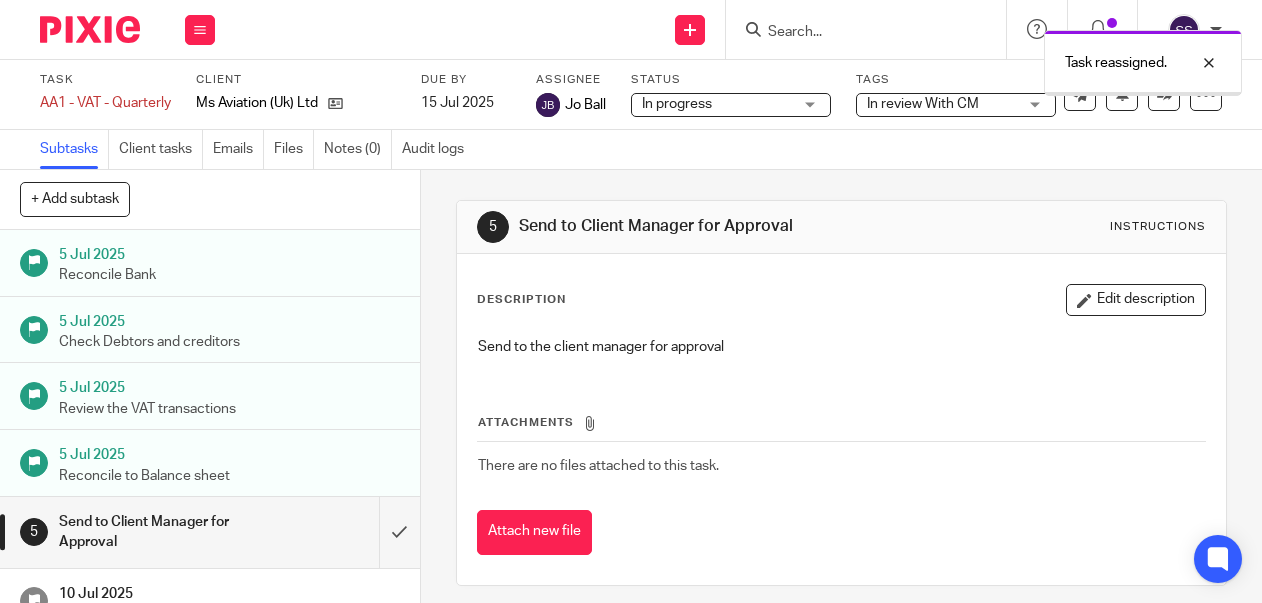 scroll, scrollTop: 0, scrollLeft: 0, axis: both 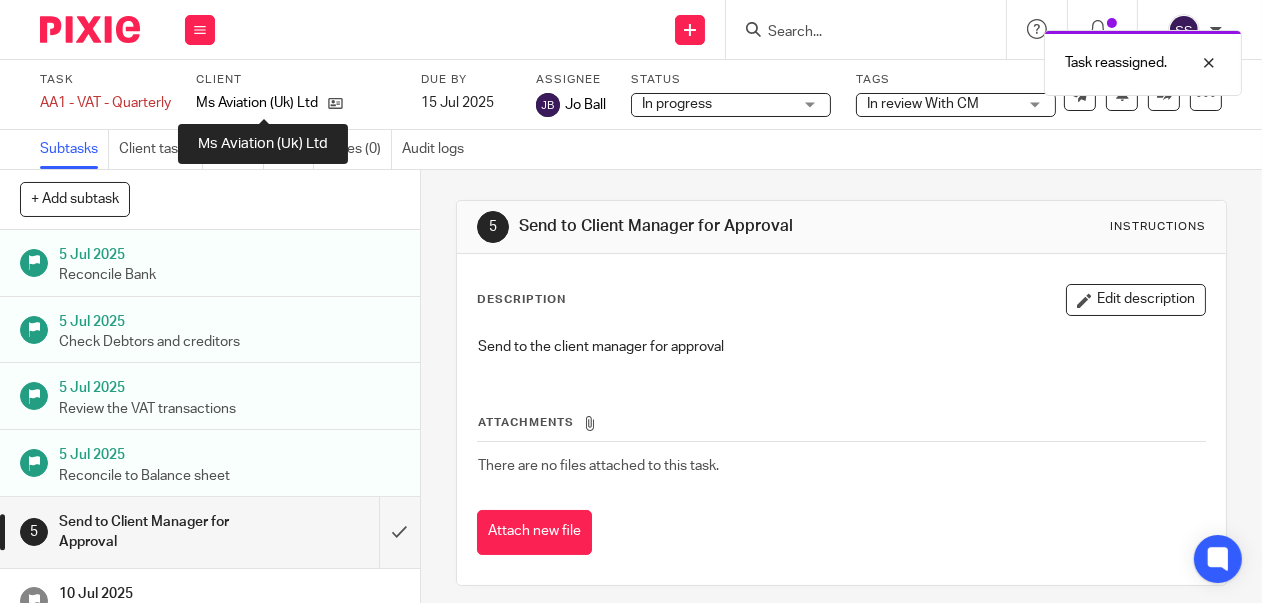 click on "Ms Aviation (Uk) Ltd" at bounding box center (257, 103) 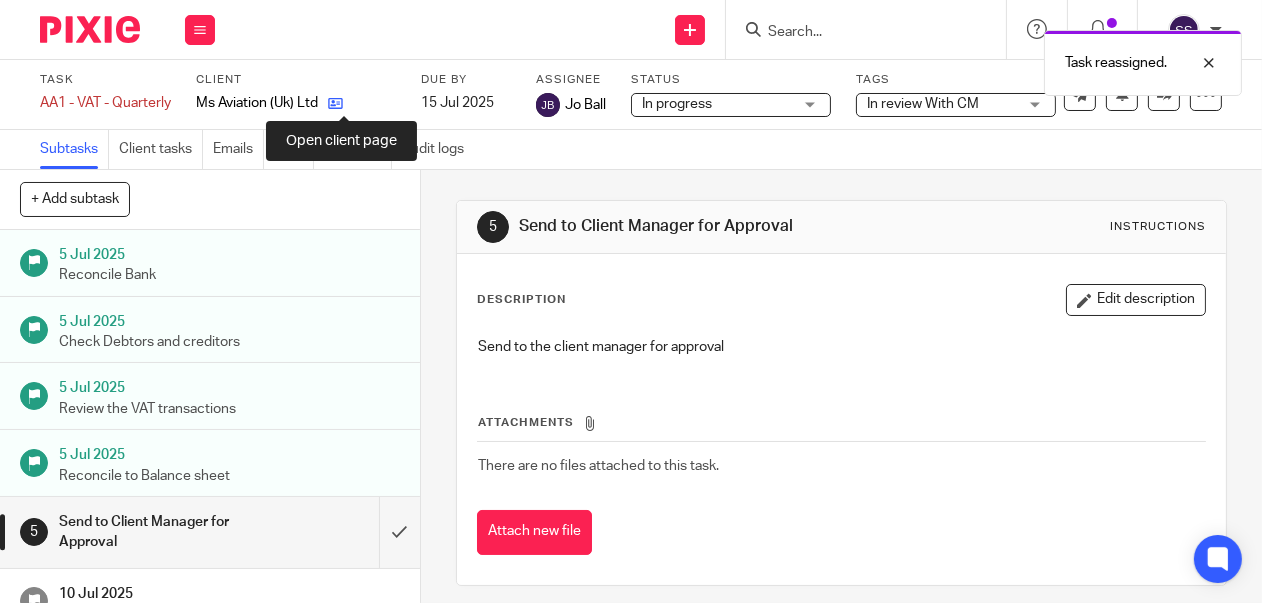 click at bounding box center [335, 103] 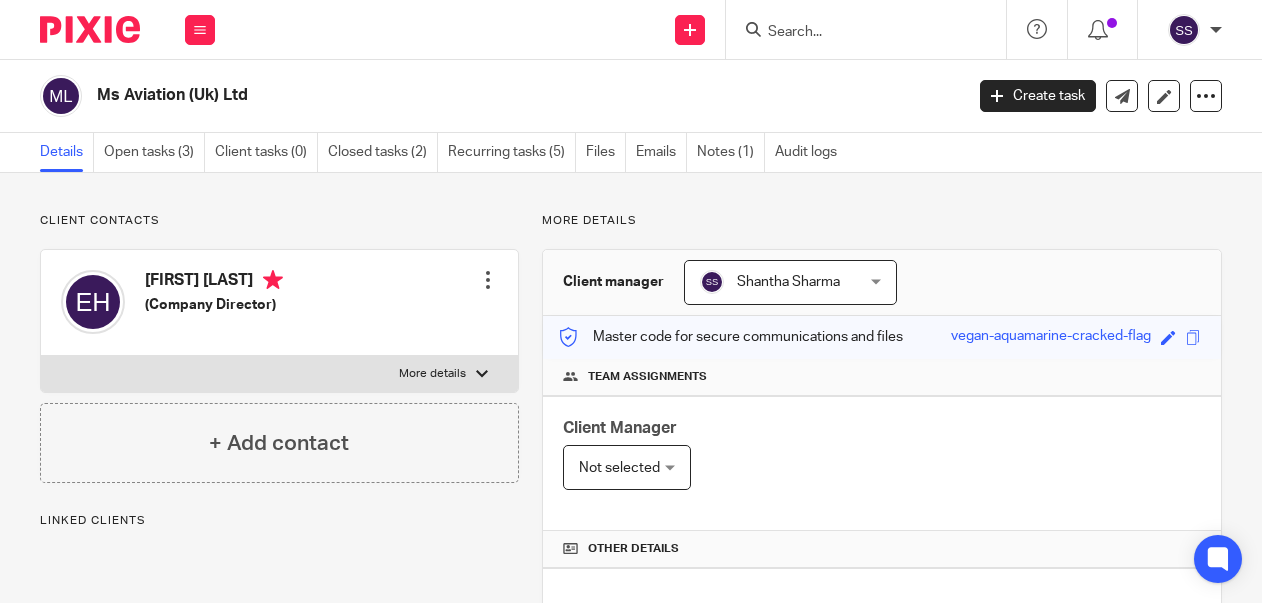 scroll, scrollTop: 0, scrollLeft: 0, axis: both 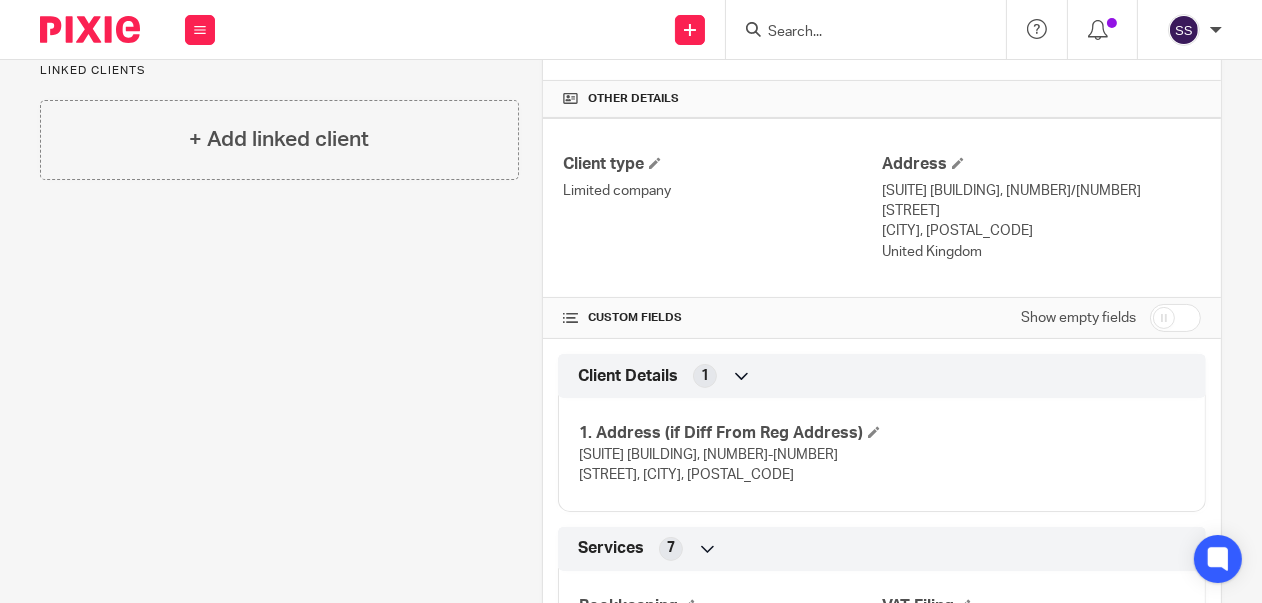 click on "Show empty fields" at bounding box center (1111, 318) 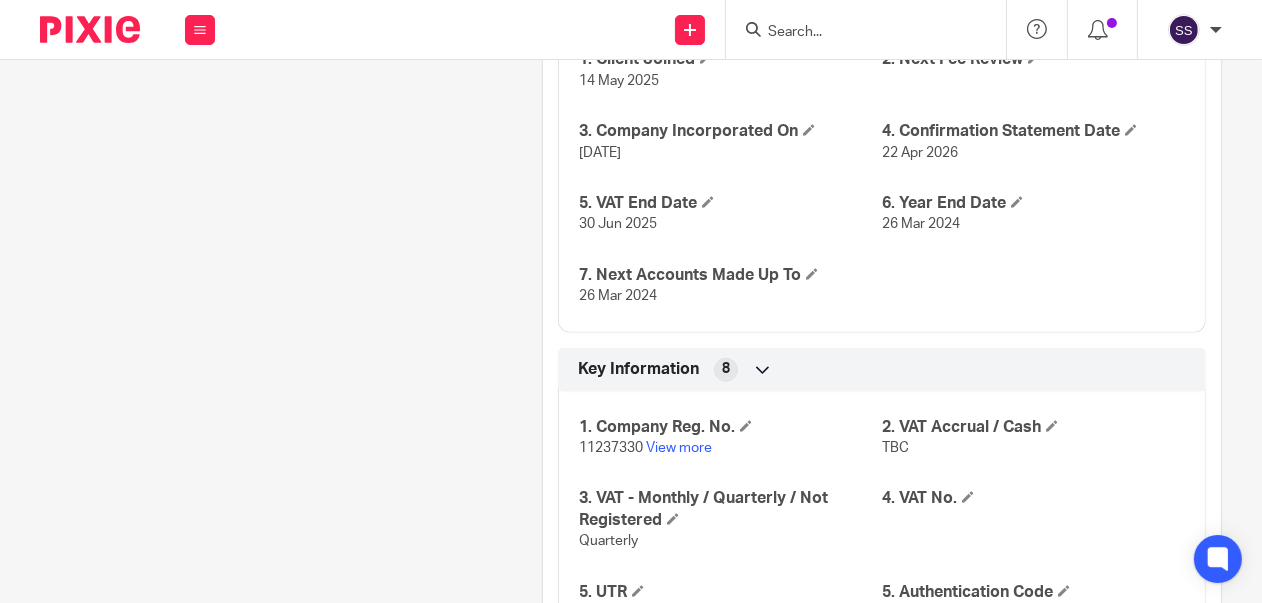scroll, scrollTop: 1555, scrollLeft: 0, axis: vertical 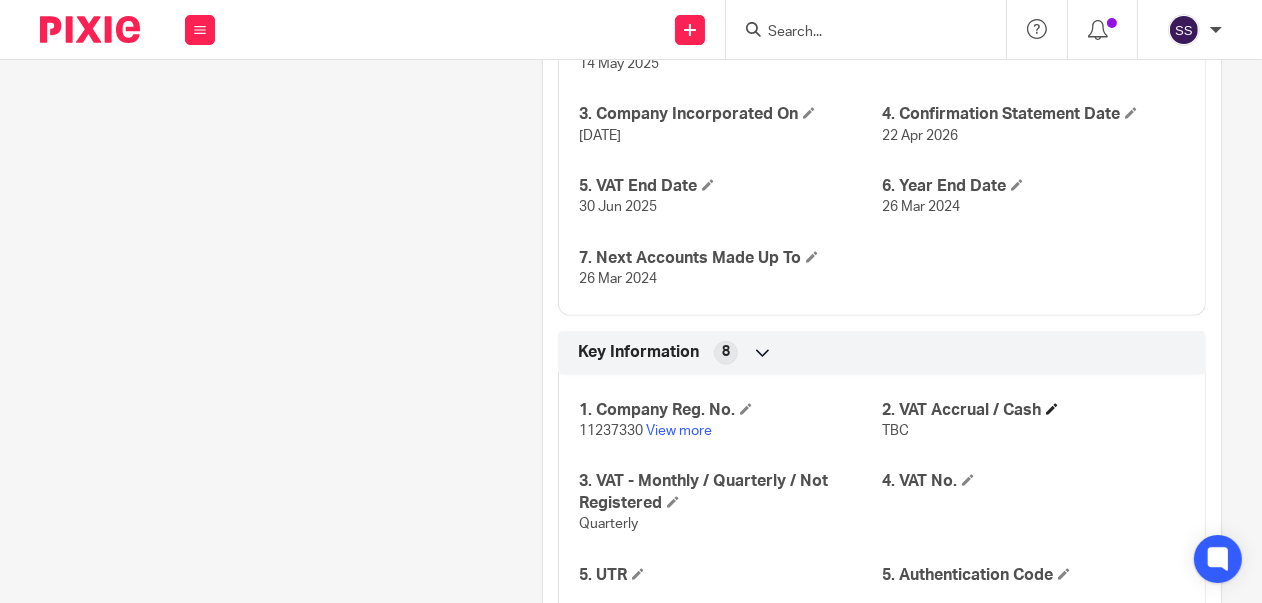 click on "2. VAT Accrual / Cash" at bounding box center [1033, 410] 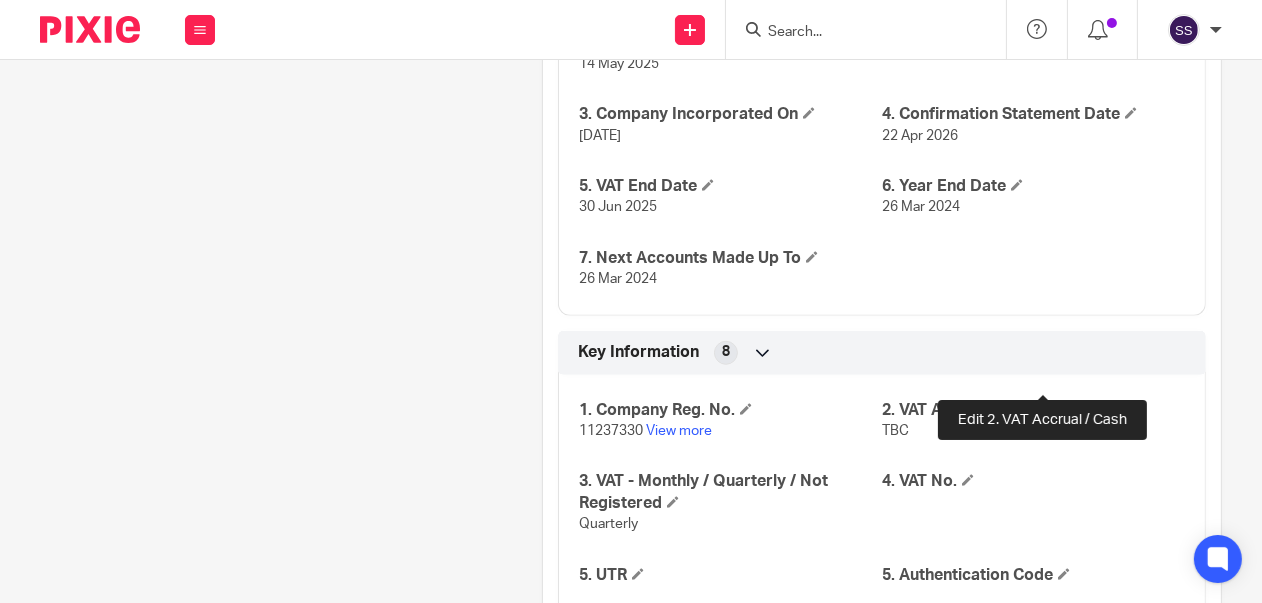 click at bounding box center (1052, 409) 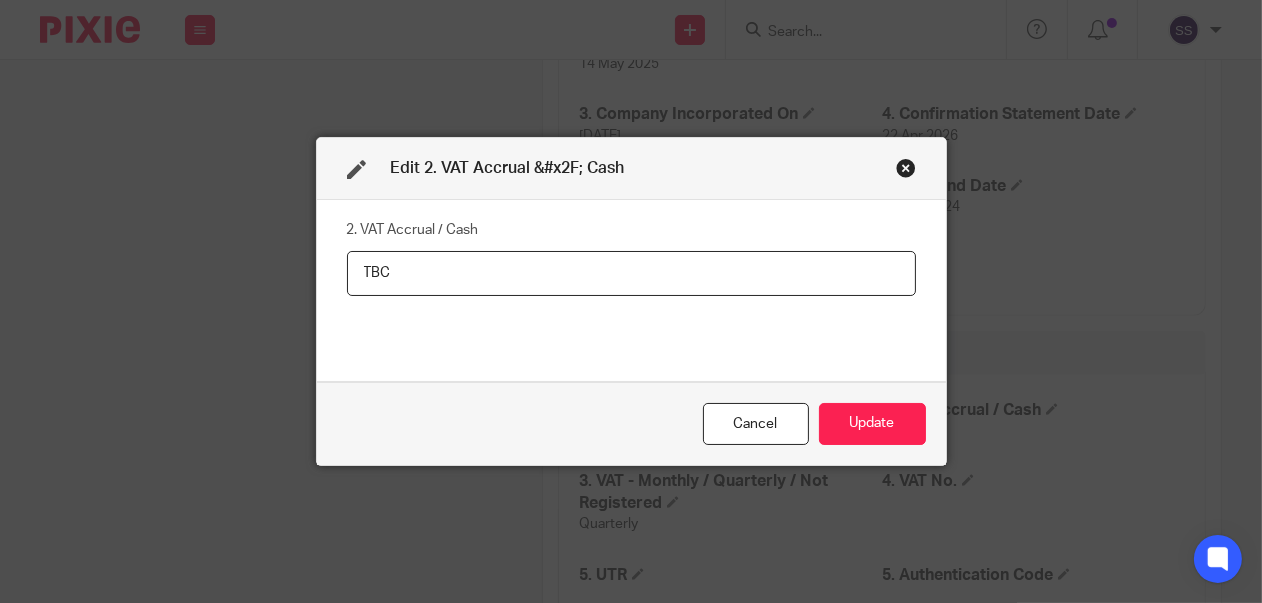 drag, startPoint x: 378, startPoint y: 271, endPoint x: 337, endPoint y: 275, distance: 41.19466 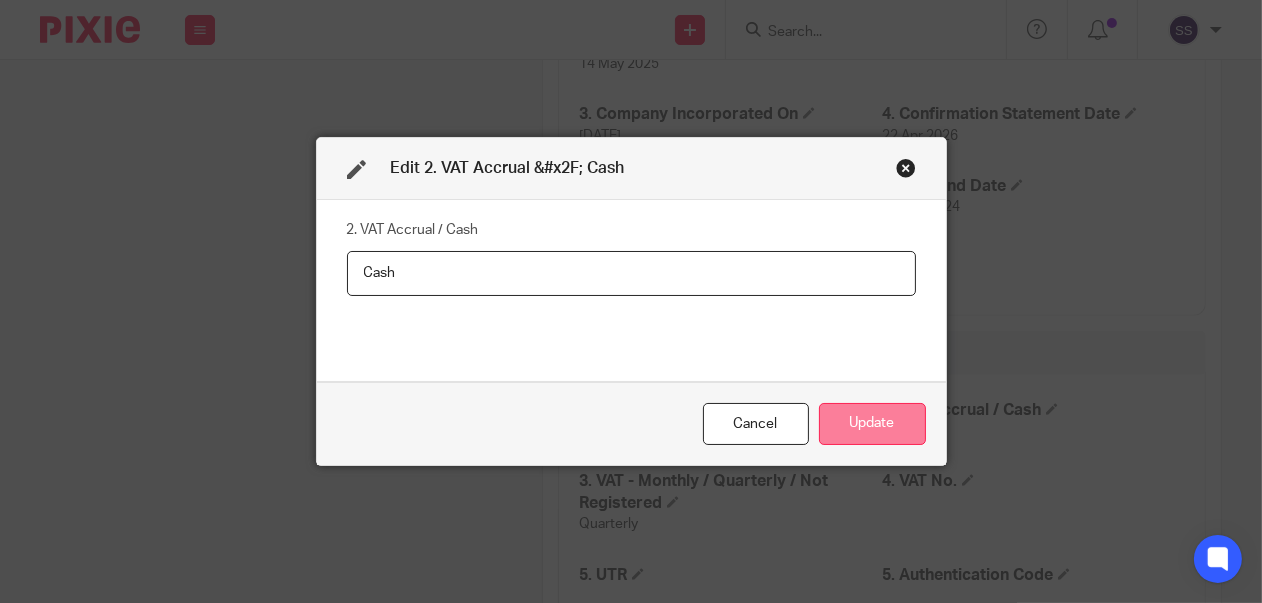 type on "Cash" 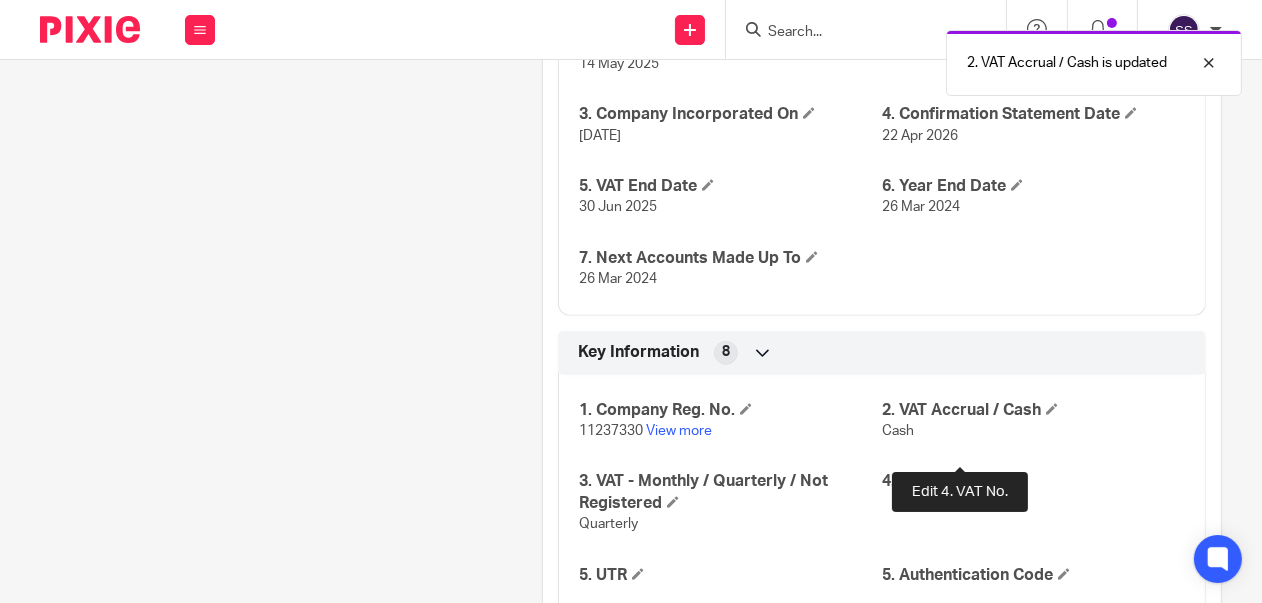 click at bounding box center [968, 480] 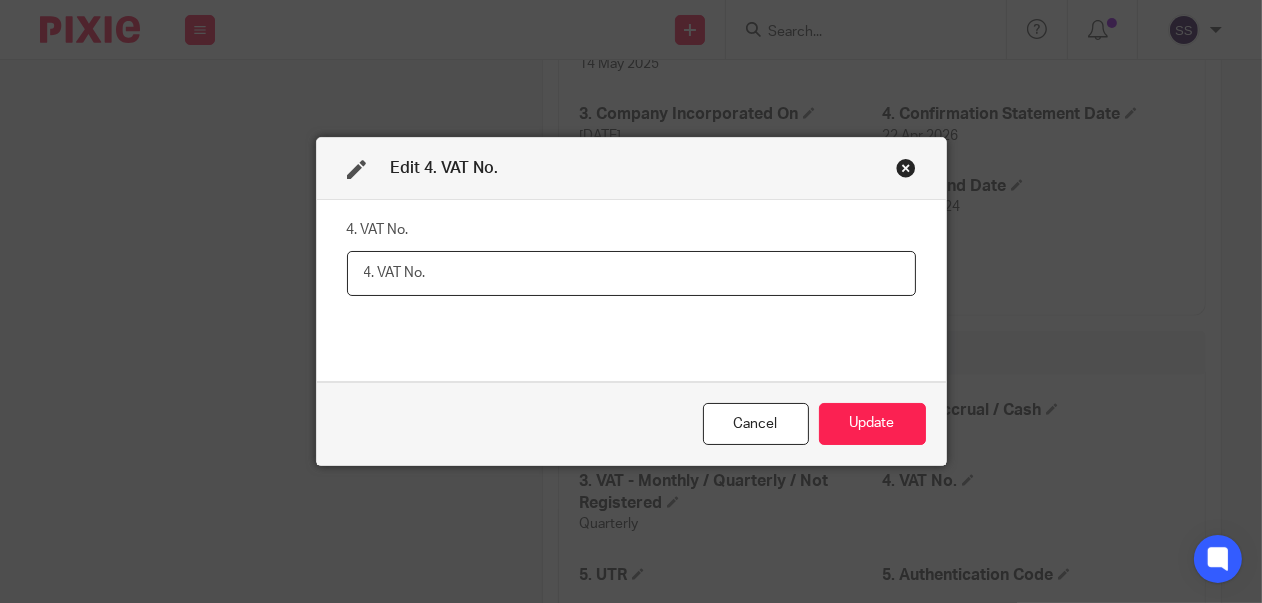 paste on "376833654" 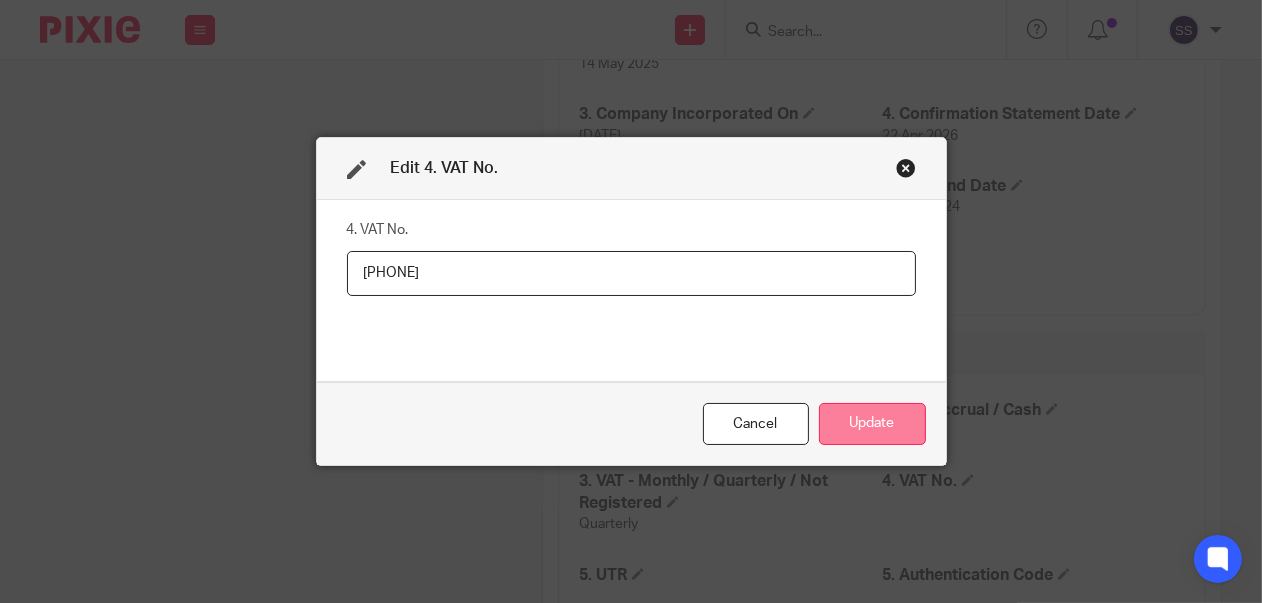 type on "376833654" 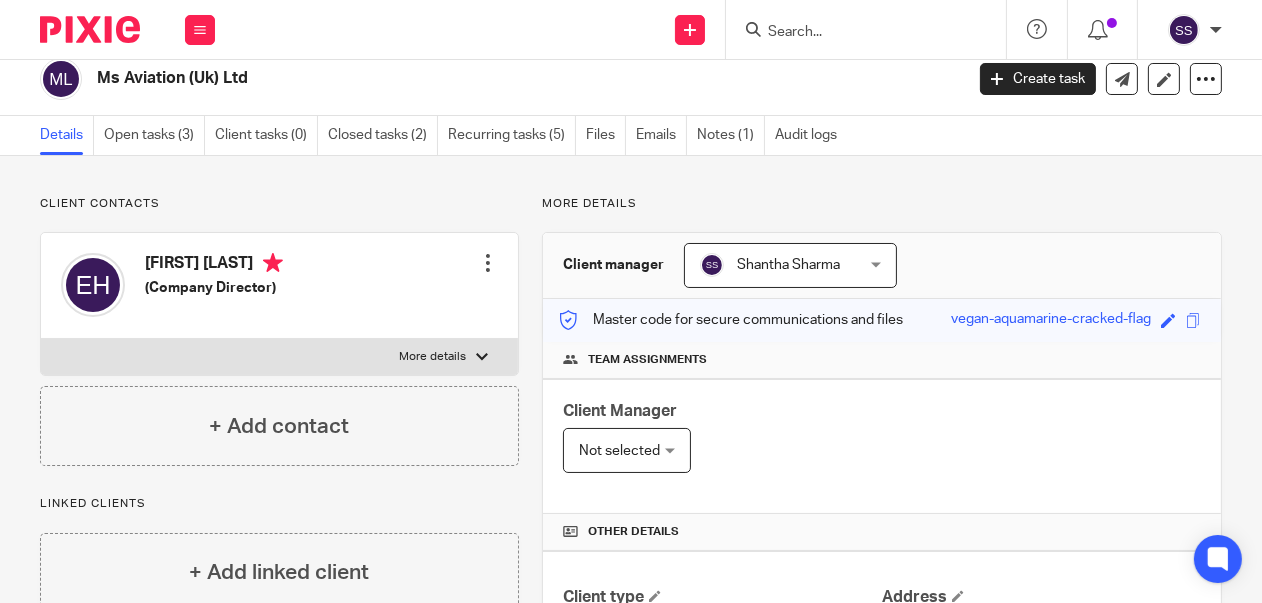 scroll, scrollTop: 0, scrollLeft: 0, axis: both 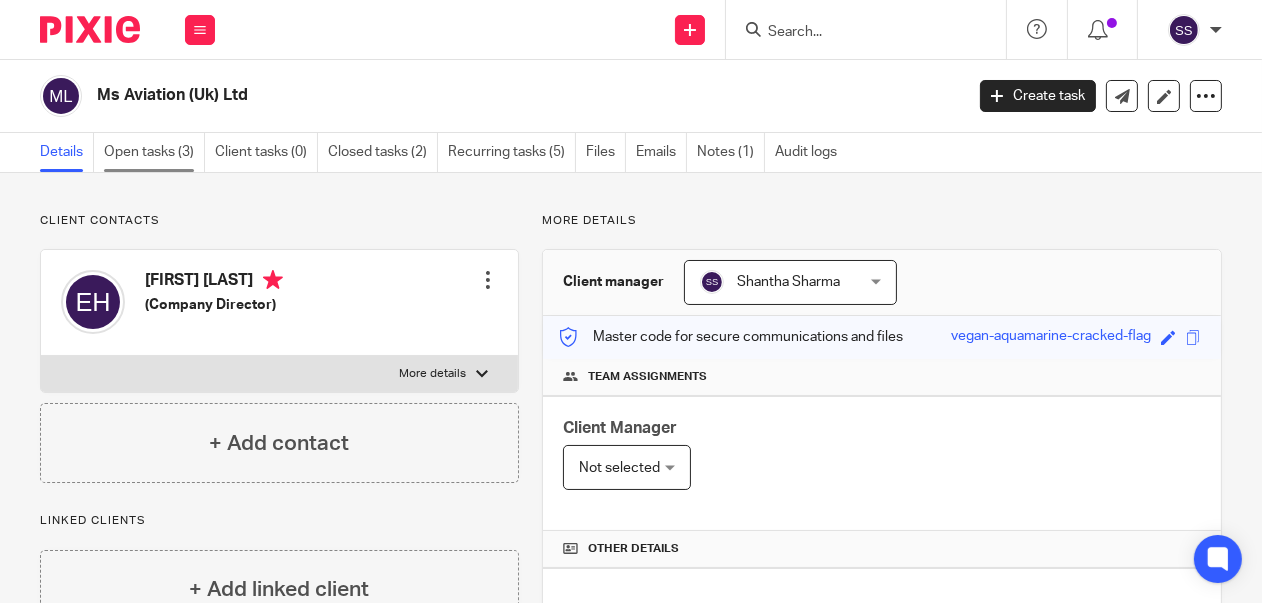 click on "Open tasks (3)" at bounding box center (154, 152) 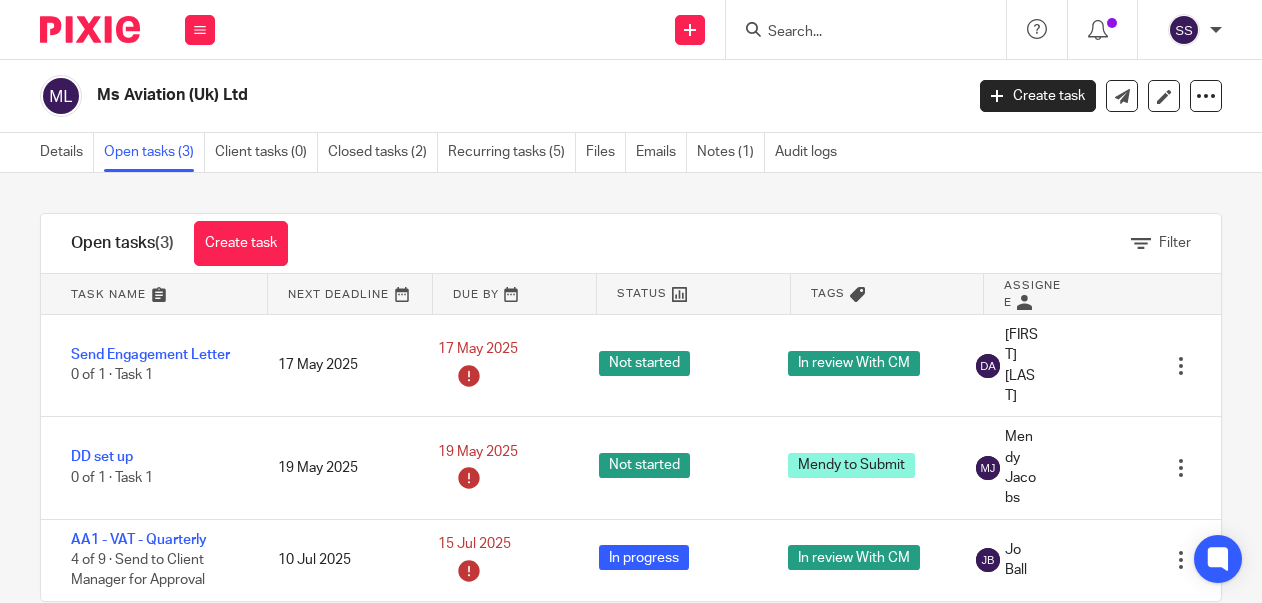 scroll, scrollTop: 0, scrollLeft: 0, axis: both 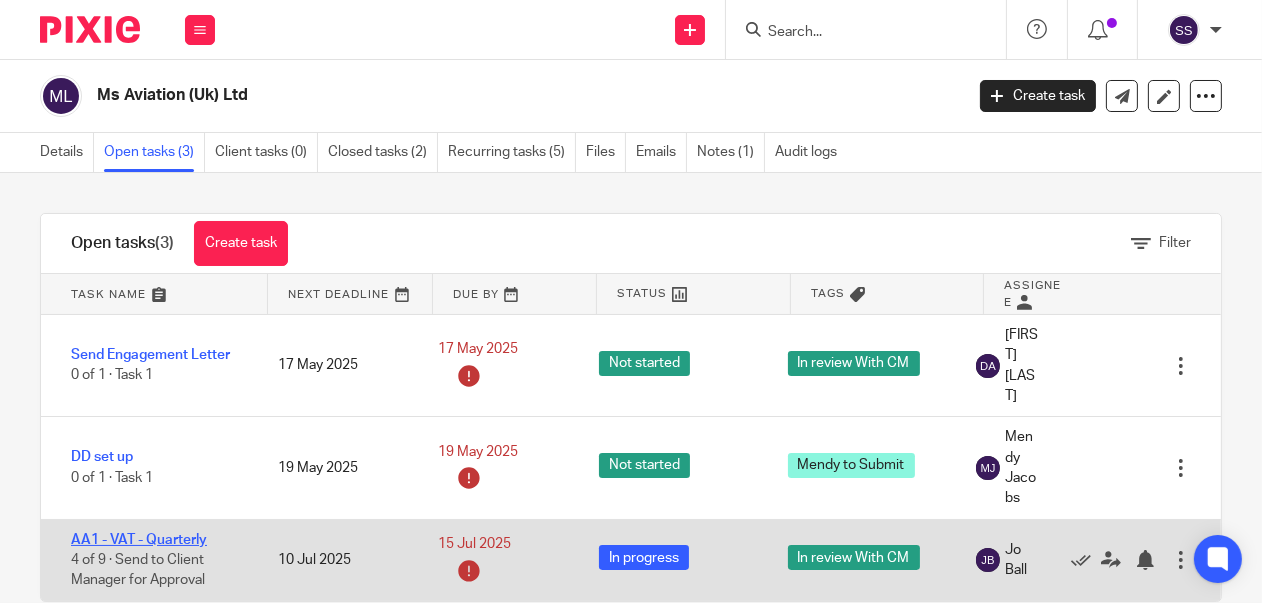 click on "AA1 - VAT - Quarterly" at bounding box center (139, 540) 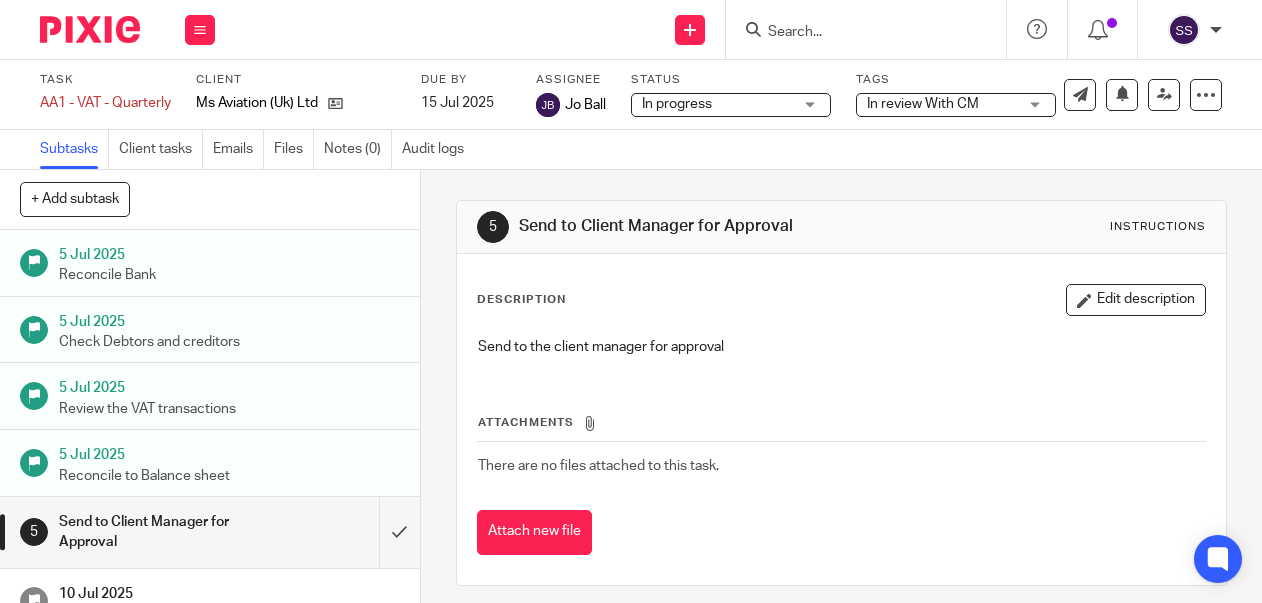 scroll, scrollTop: 0, scrollLeft: 0, axis: both 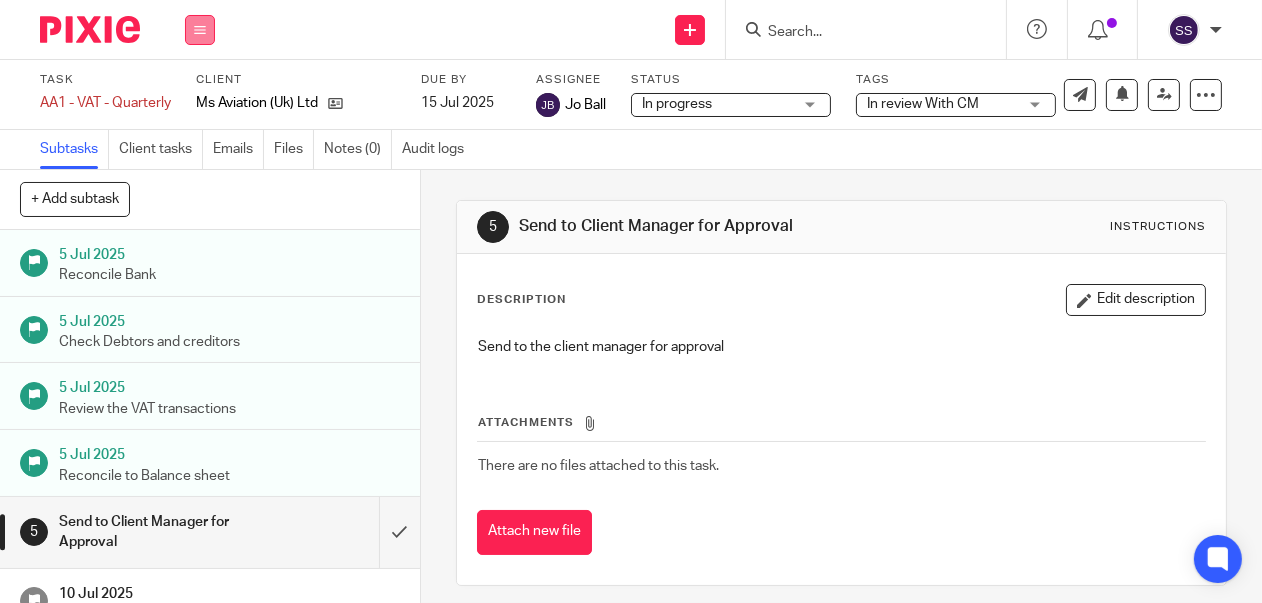 click at bounding box center (200, 30) 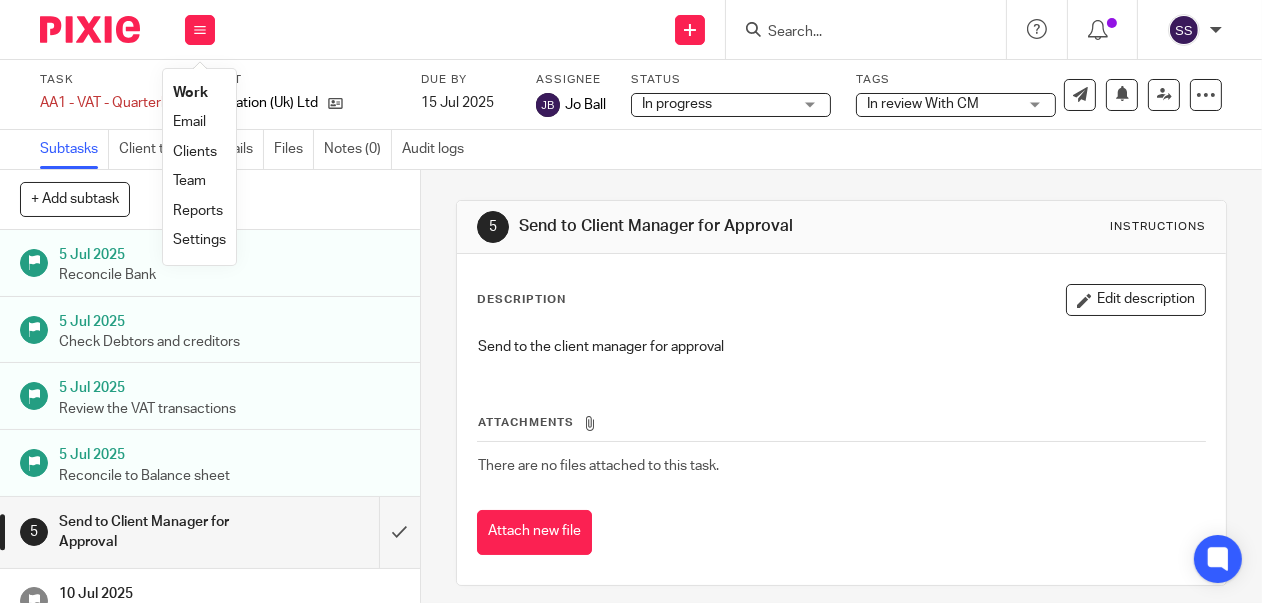 click on "Clients" at bounding box center [199, 152] 